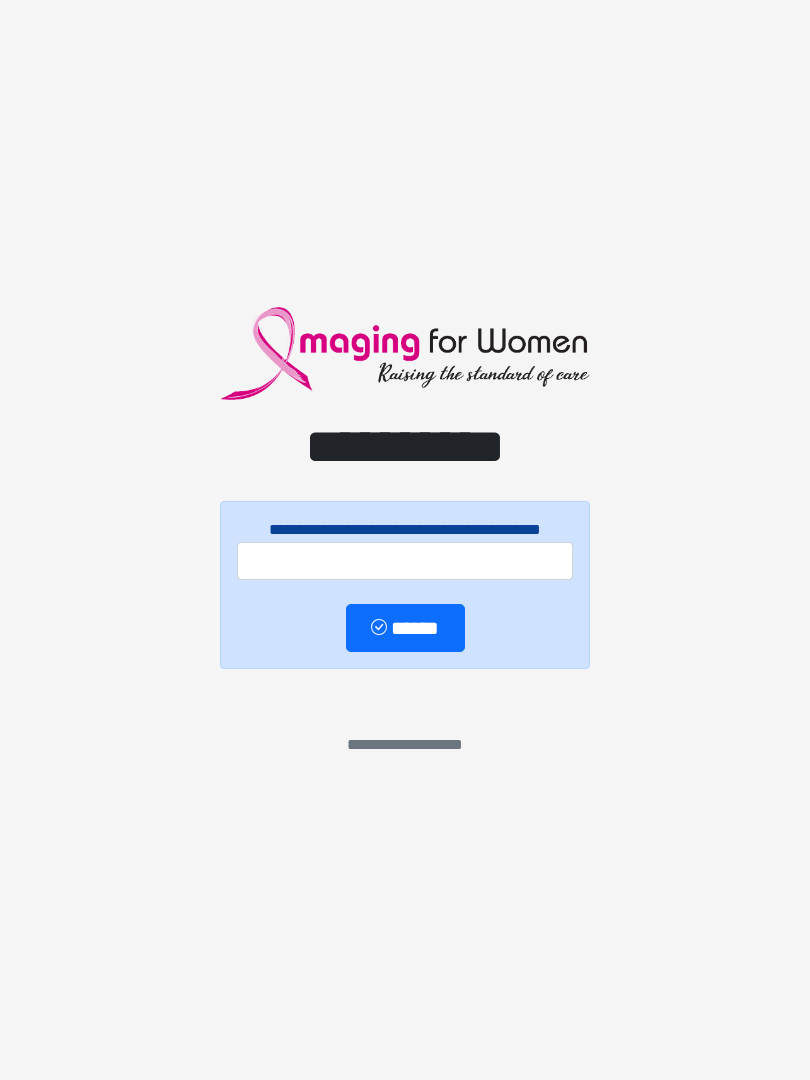 scroll, scrollTop: 0, scrollLeft: 0, axis: both 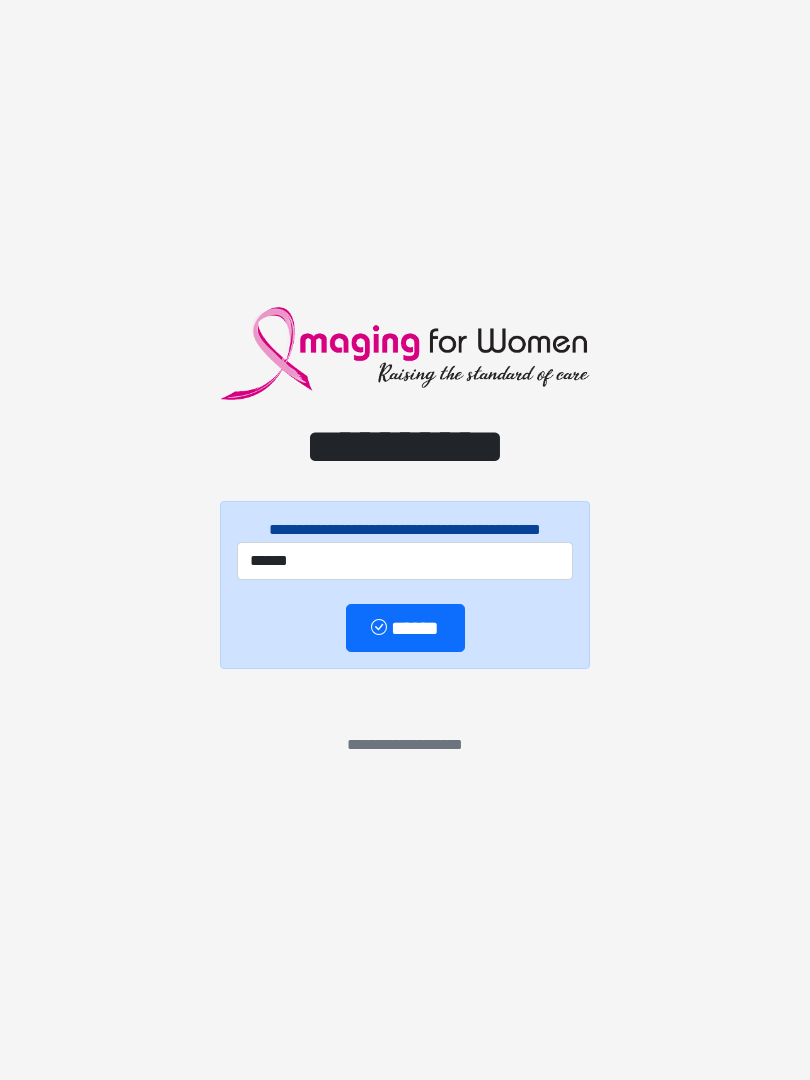 type on "******" 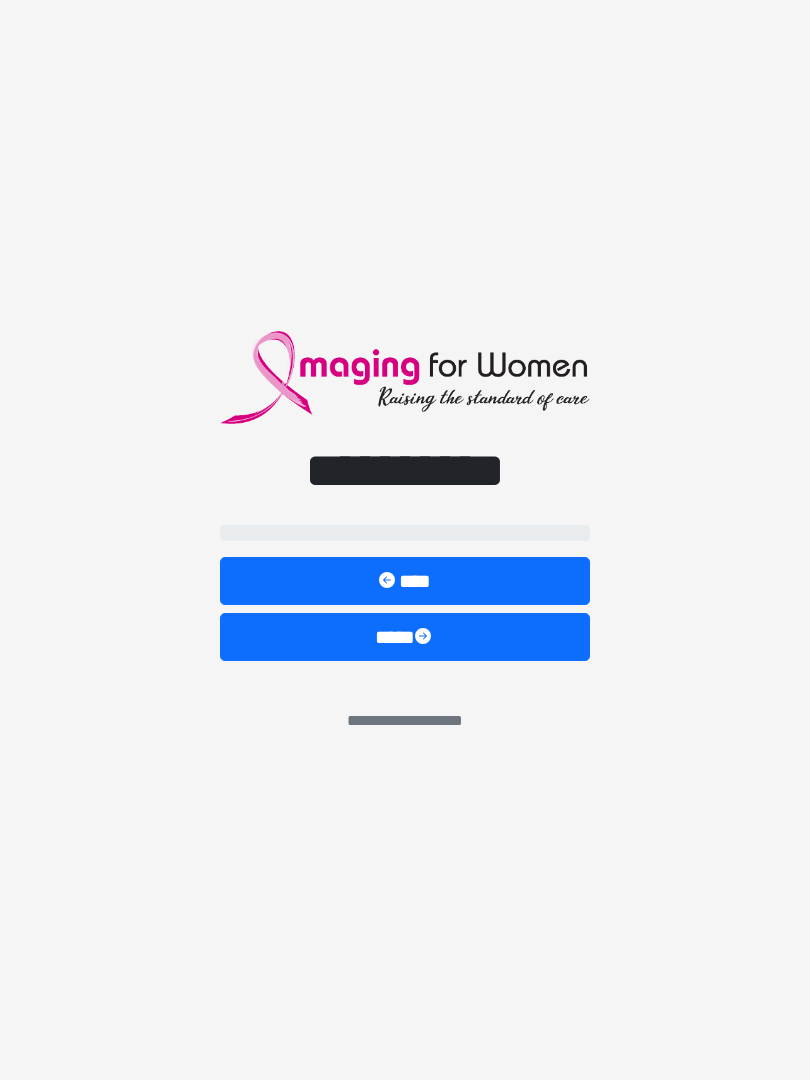 select on "**" 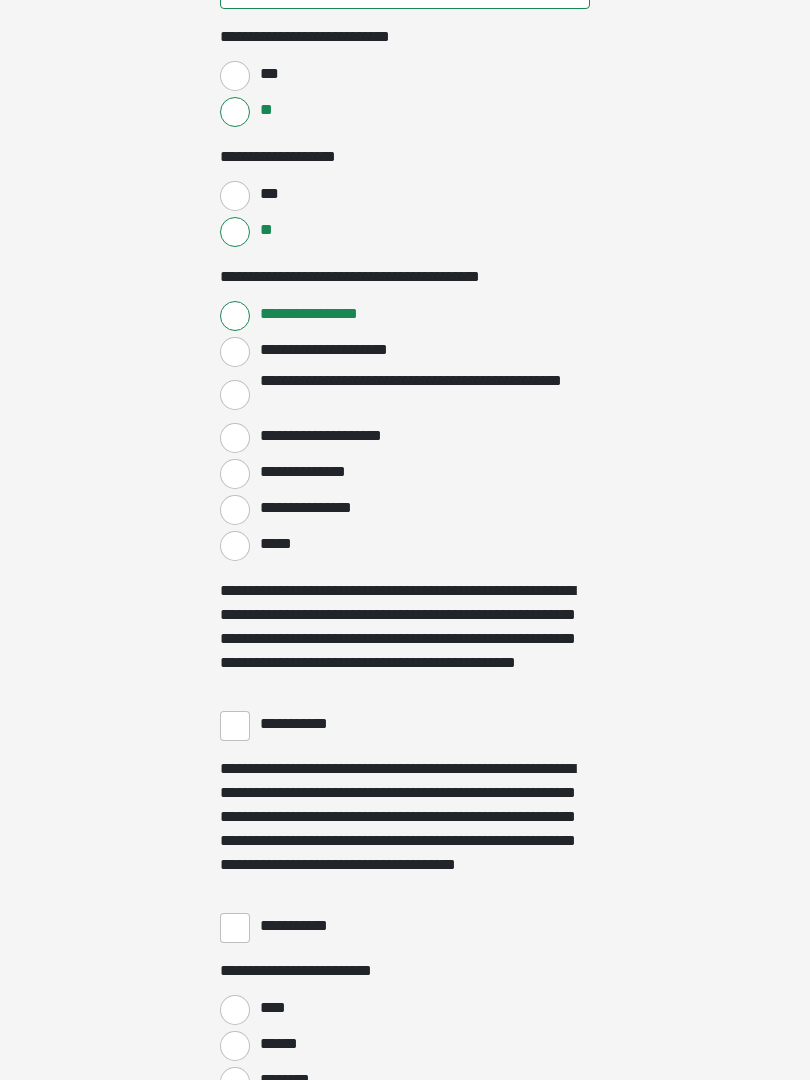 scroll, scrollTop: 3397, scrollLeft: 0, axis: vertical 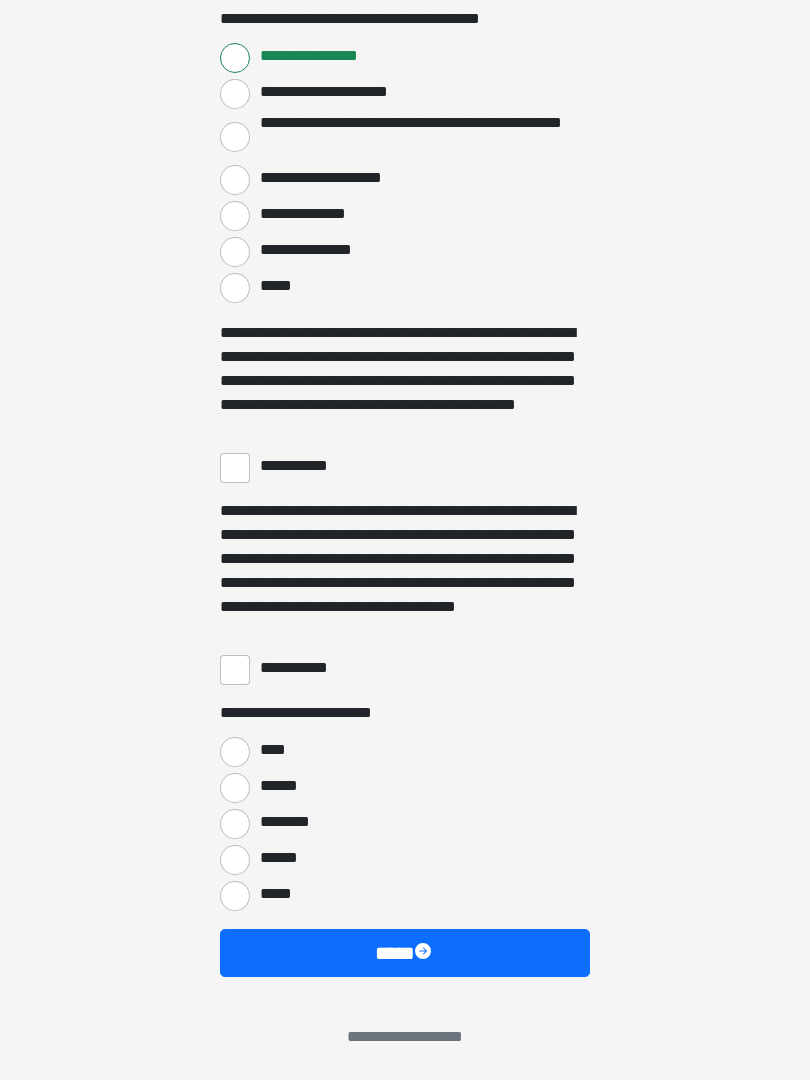 click on "****" at bounding box center [405, 953] 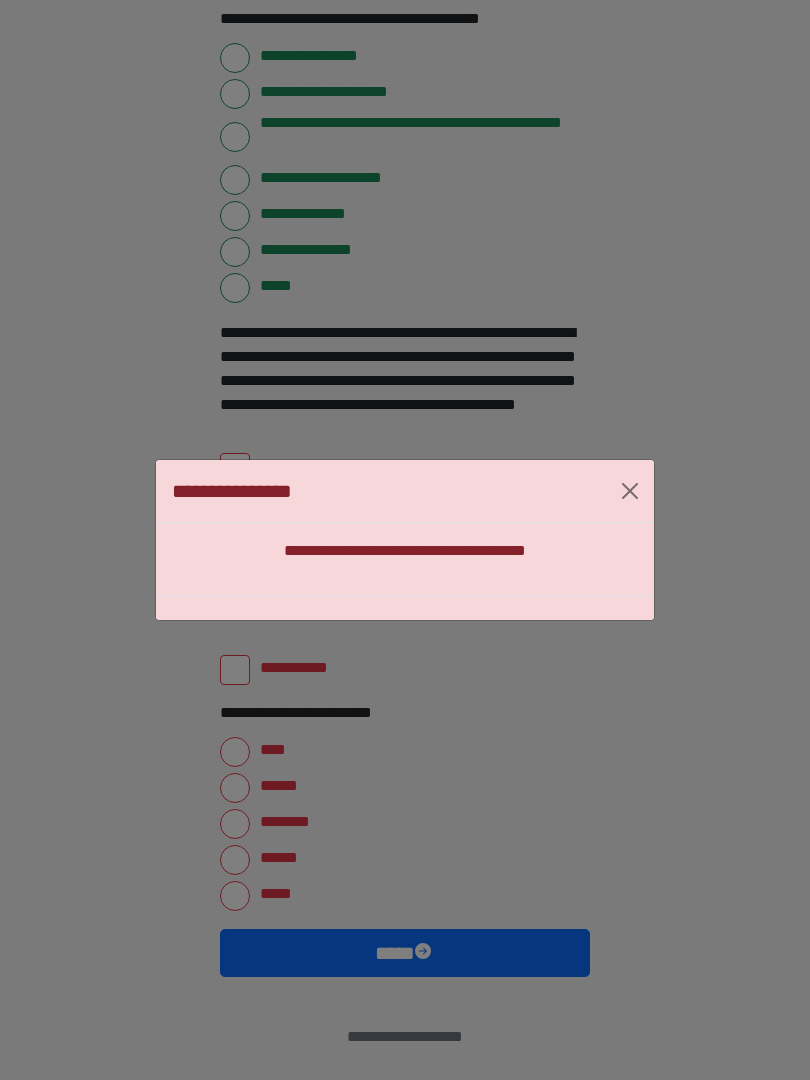 click on "**********" at bounding box center (405, 540) 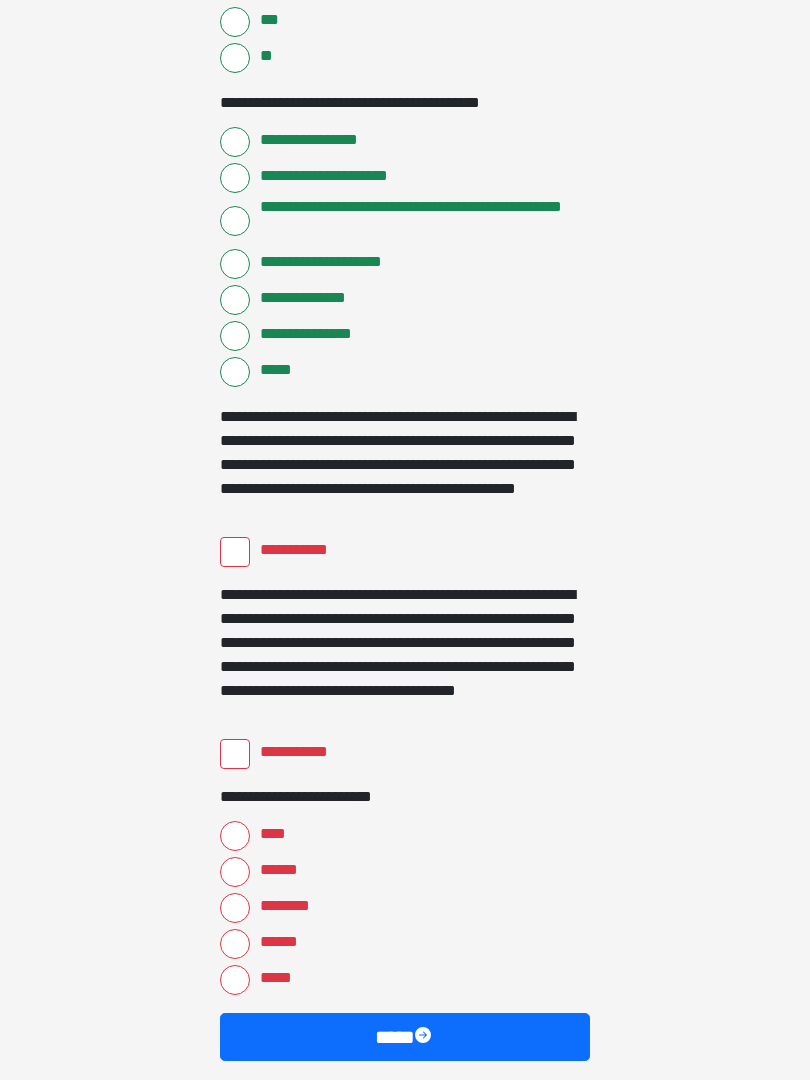 scroll, scrollTop: 3315, scrollLeft: 0, axis: vertical 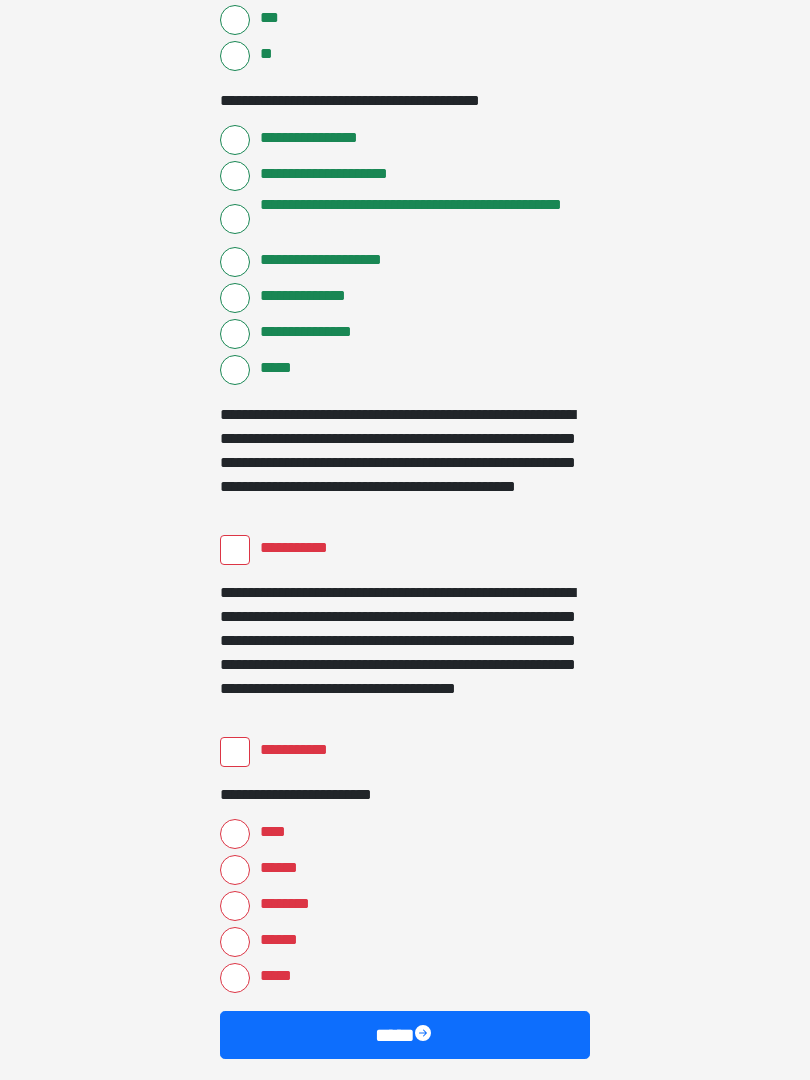 click on "**********" at bounding box center (235, 550) 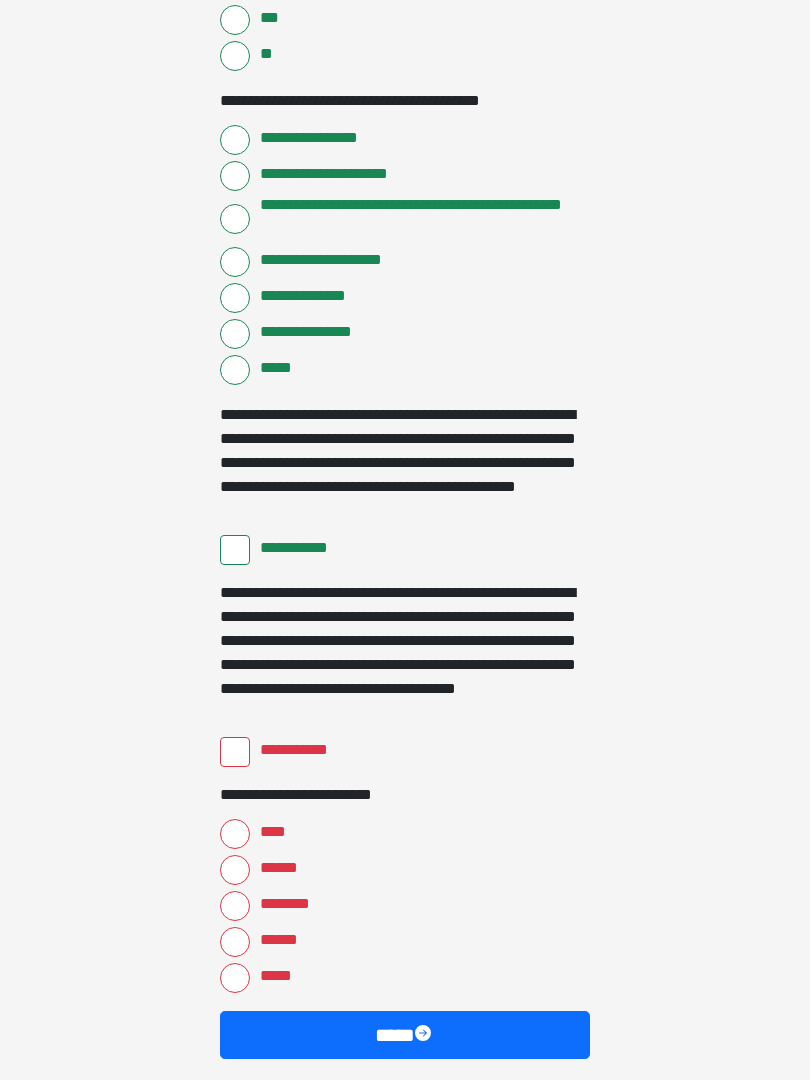 click on "**********" at bounding box center [235, 752] 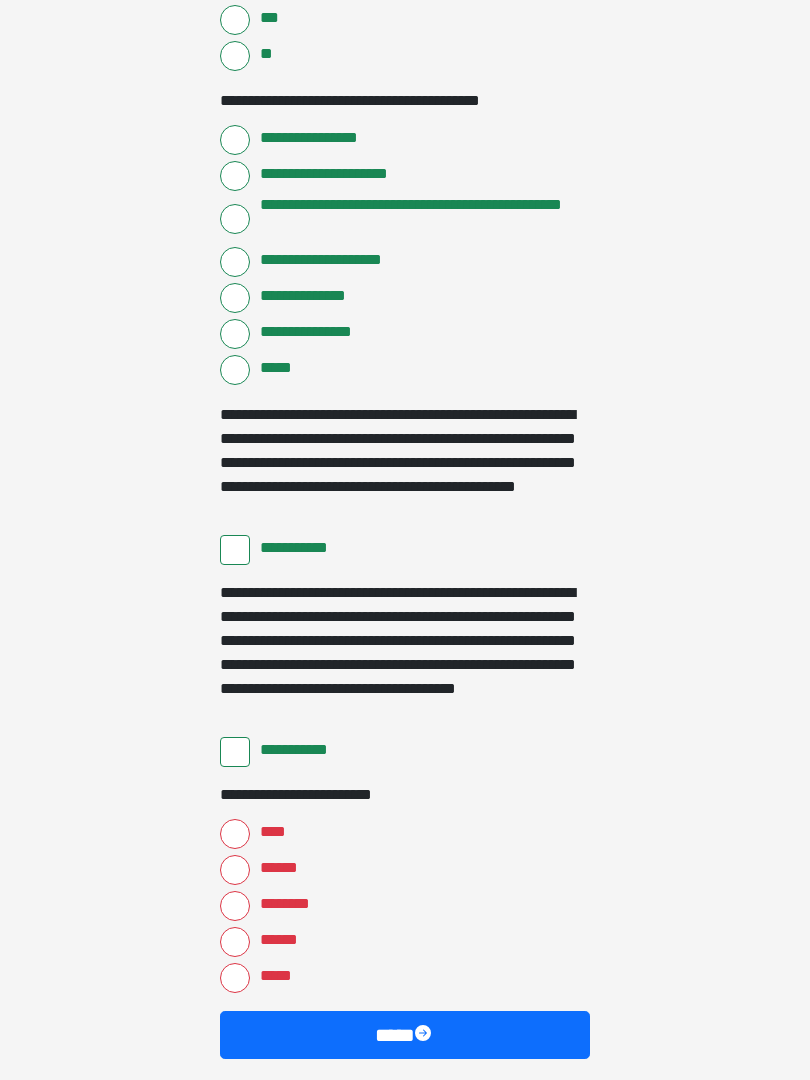 click on "****" at bounding box center [235, 834] 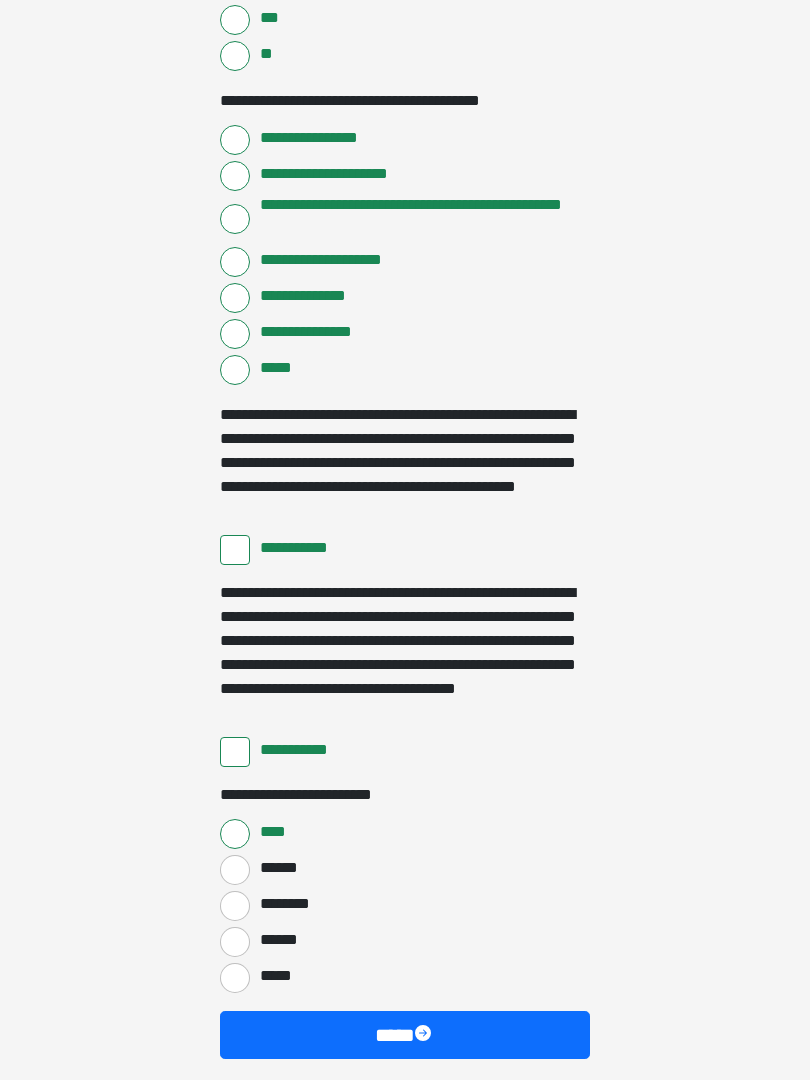 click on "****" at bounding box center [405, 1035] 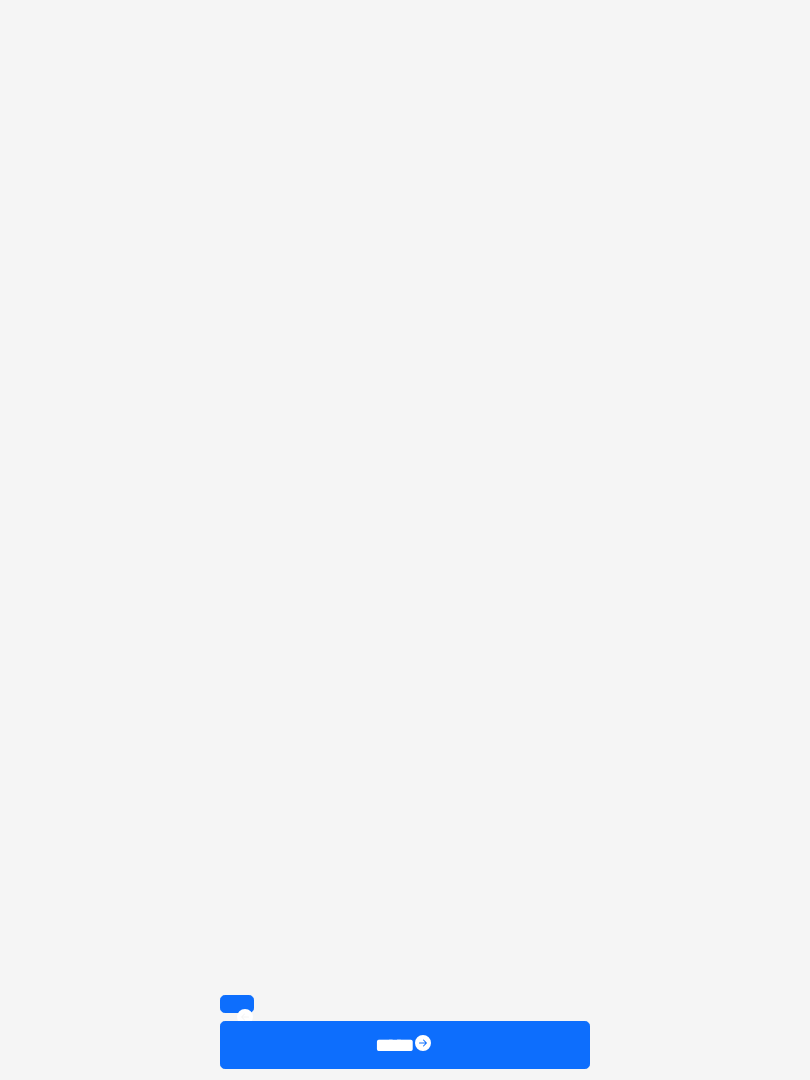 scroll, scrollTop: 2419, scrollLeft: 0, axis: vertical 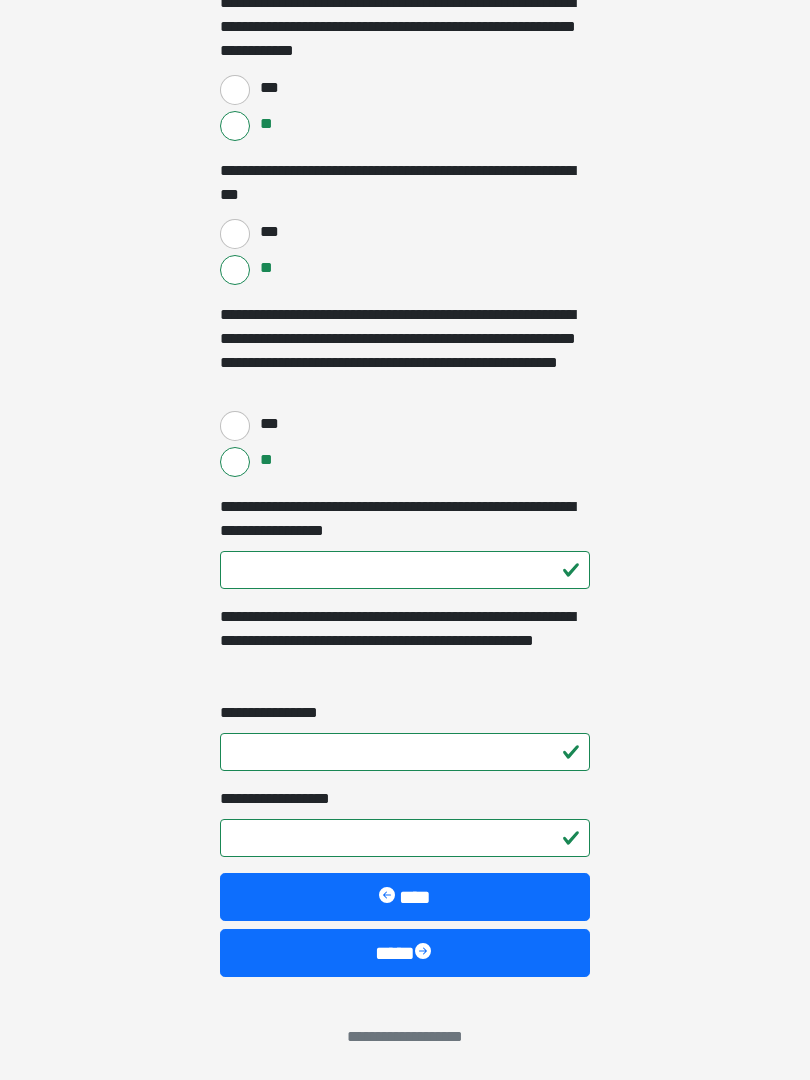 click on "****" at bounding box center [405, 953] 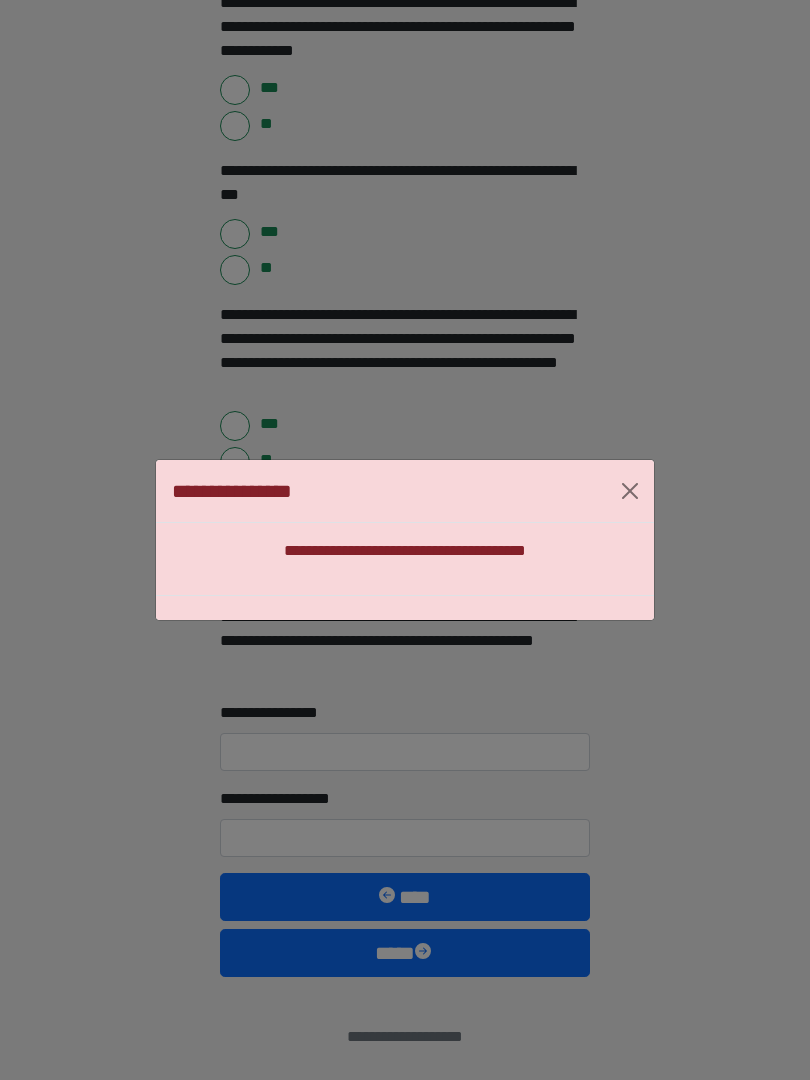 click at bounding box center [630, 491] 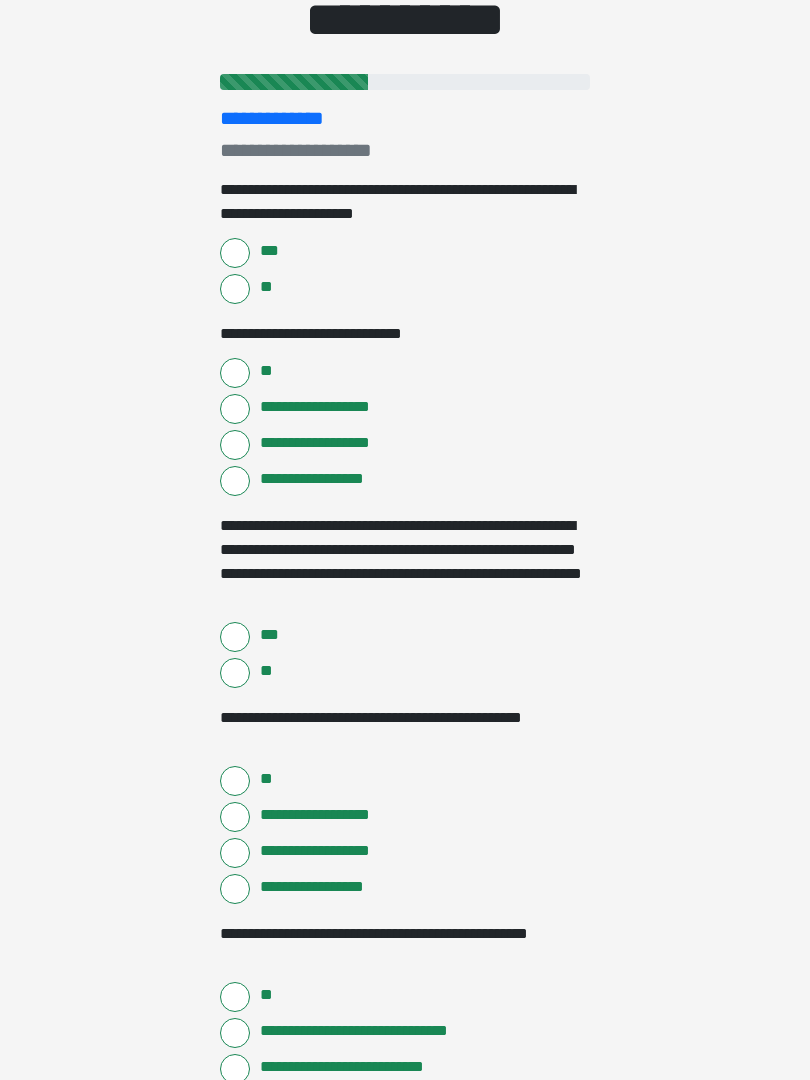scroll, scrollTop: 0, scrollLeft: 0, axis: both 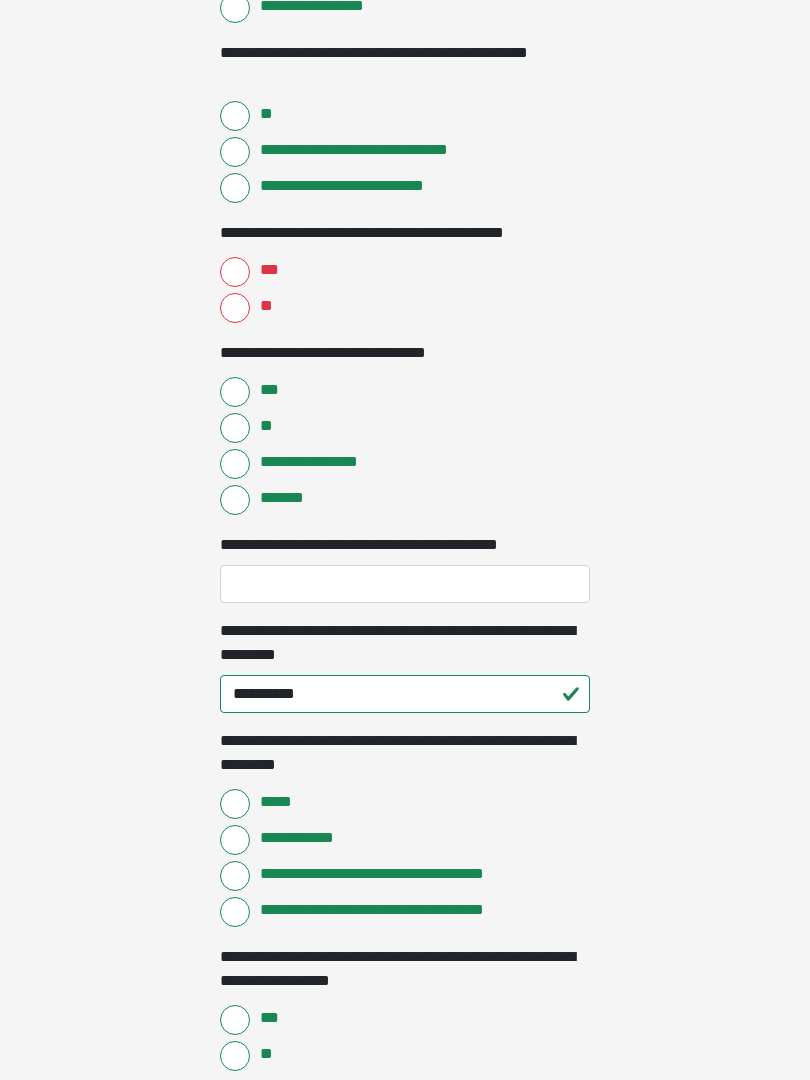 click on "**" at bounding box center (235, 308) 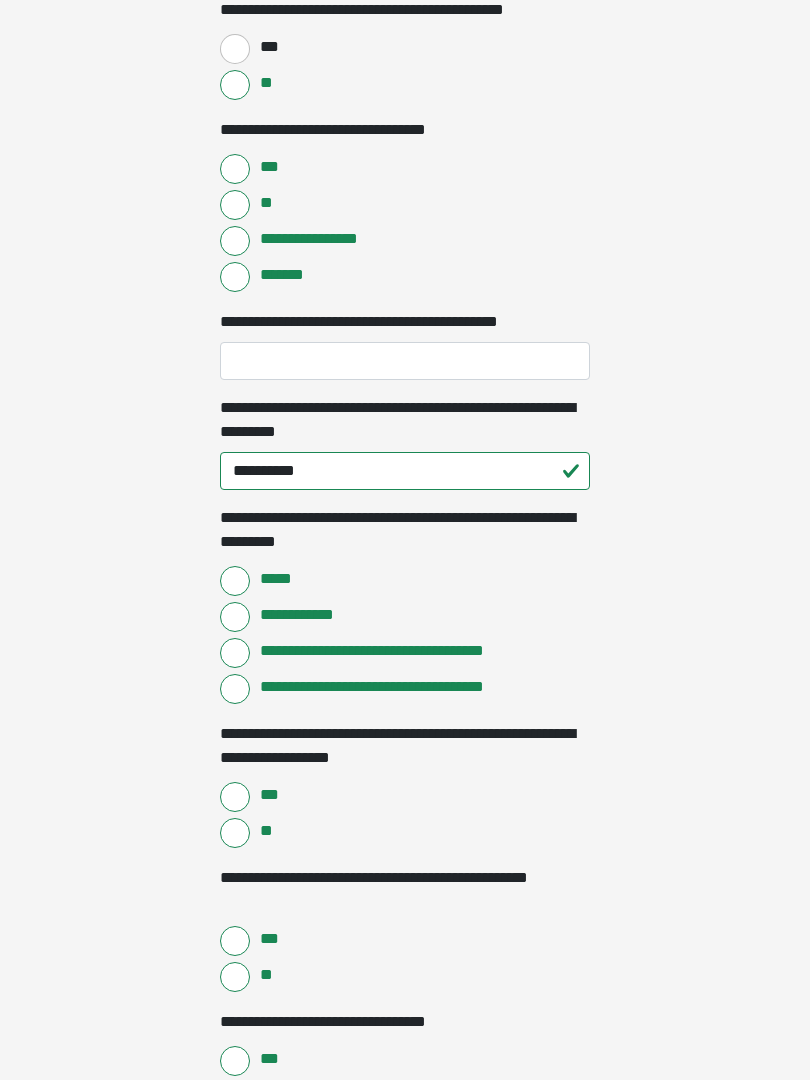 scroll, scrollTop: 1289, scrollLeft: 0, axis: vertical 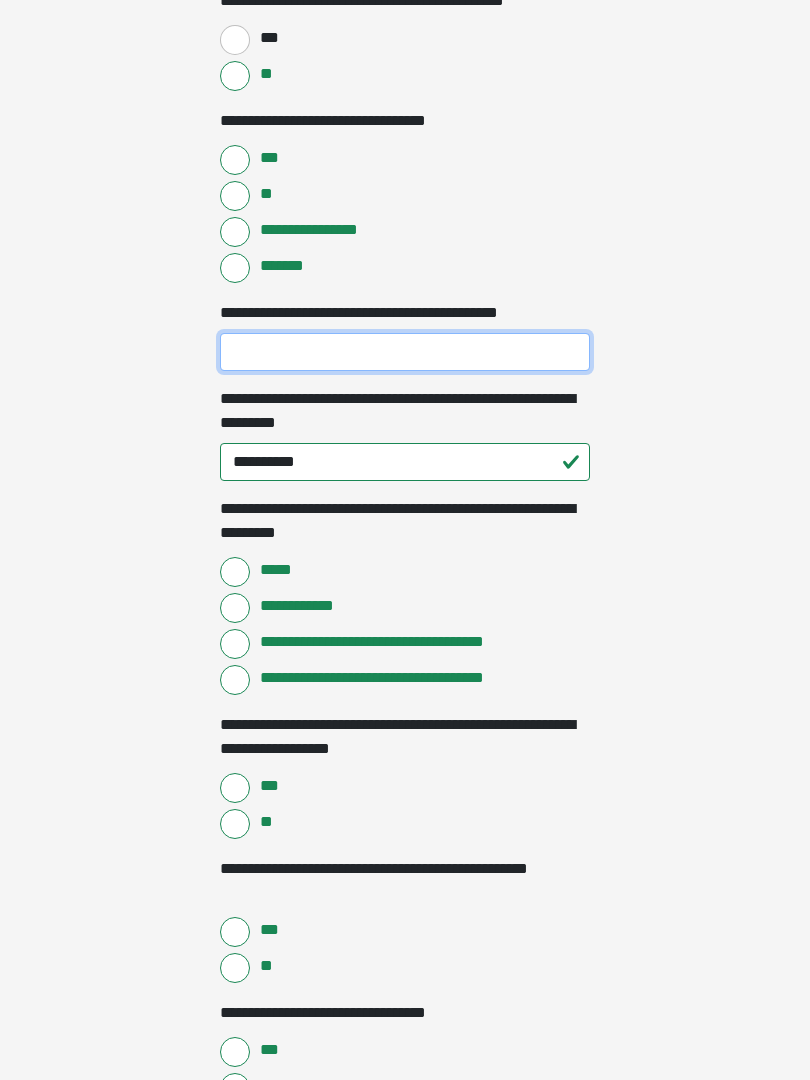 click on "**********" at bounding box center (405, 352) 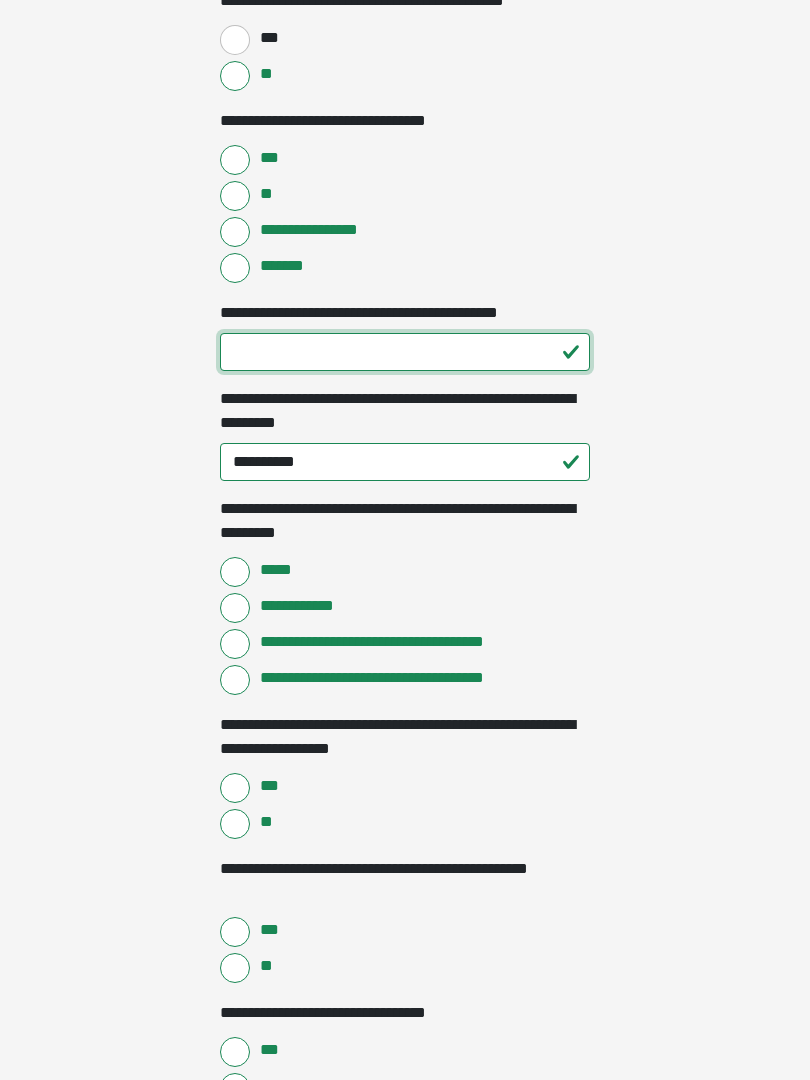 type on "**" 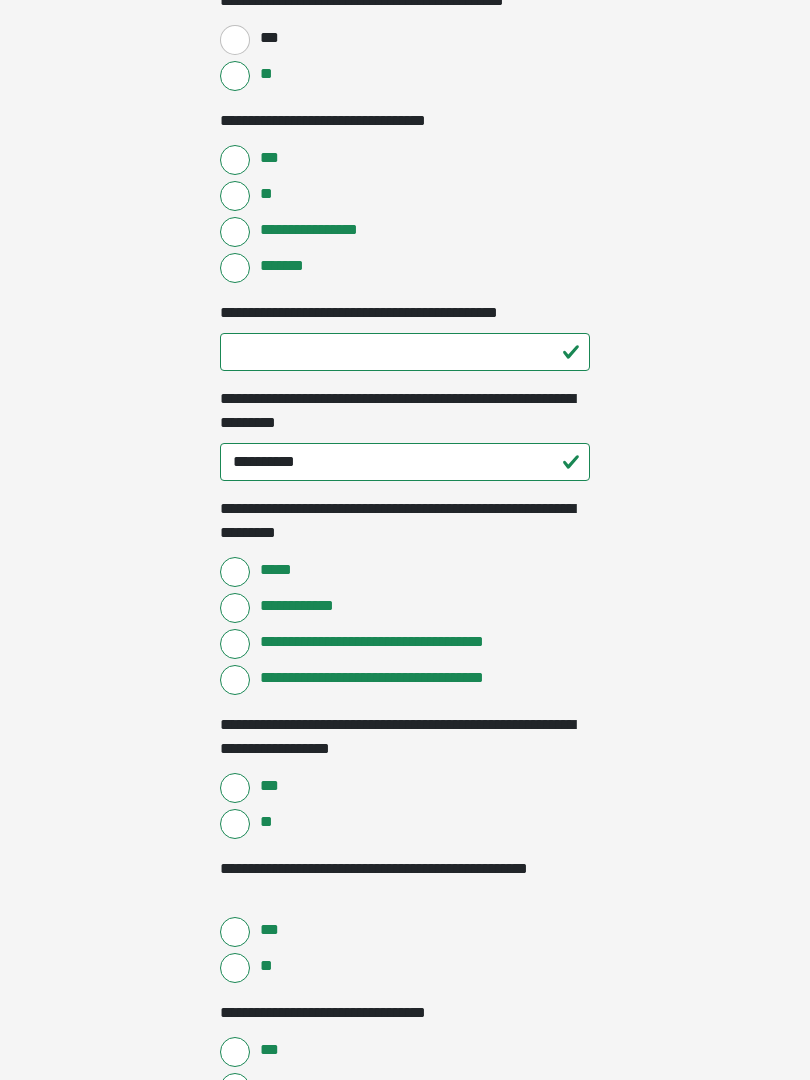 click on "**********" at bounding box center (405, -749) 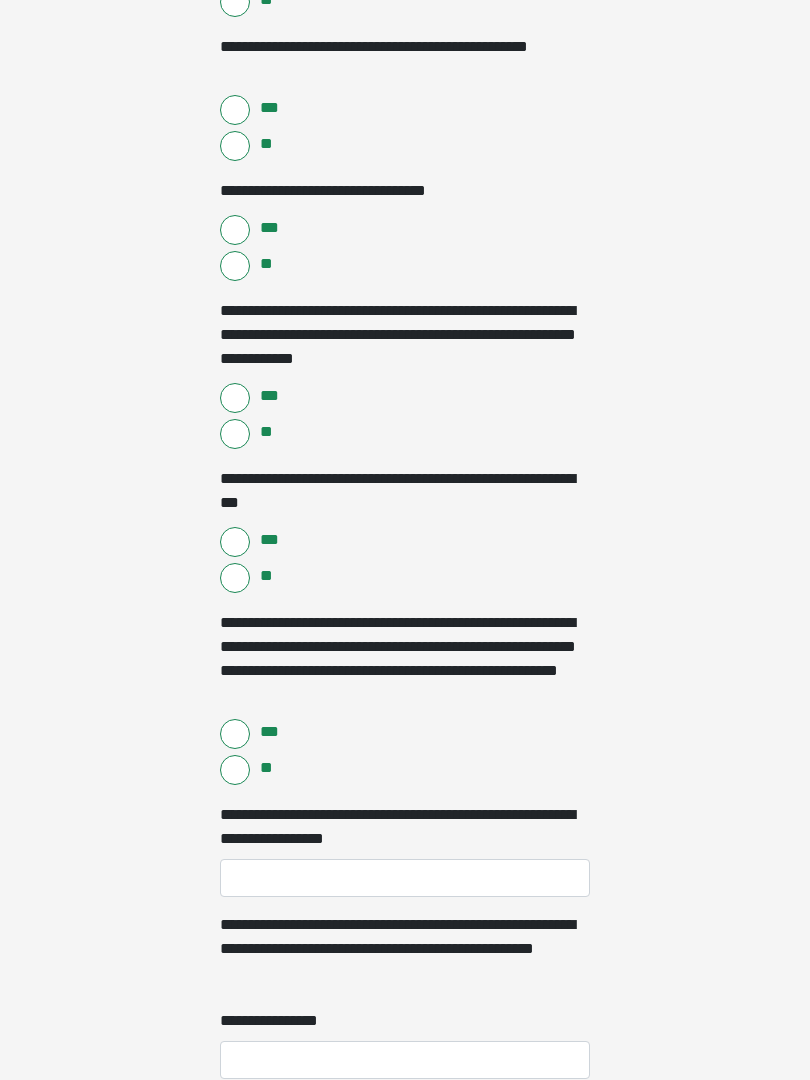 scroll, scrollTop: 2156, scrollLeft: 0, axis: vertical 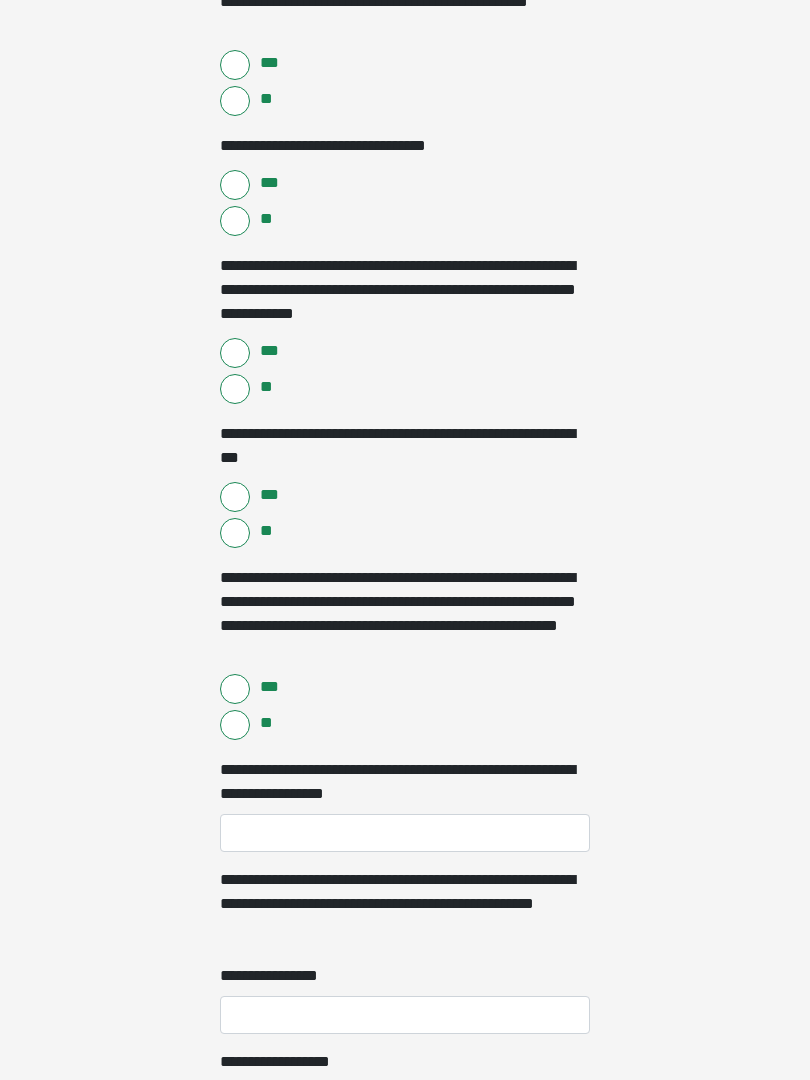 click on "**" at bounding box center [235, 221] 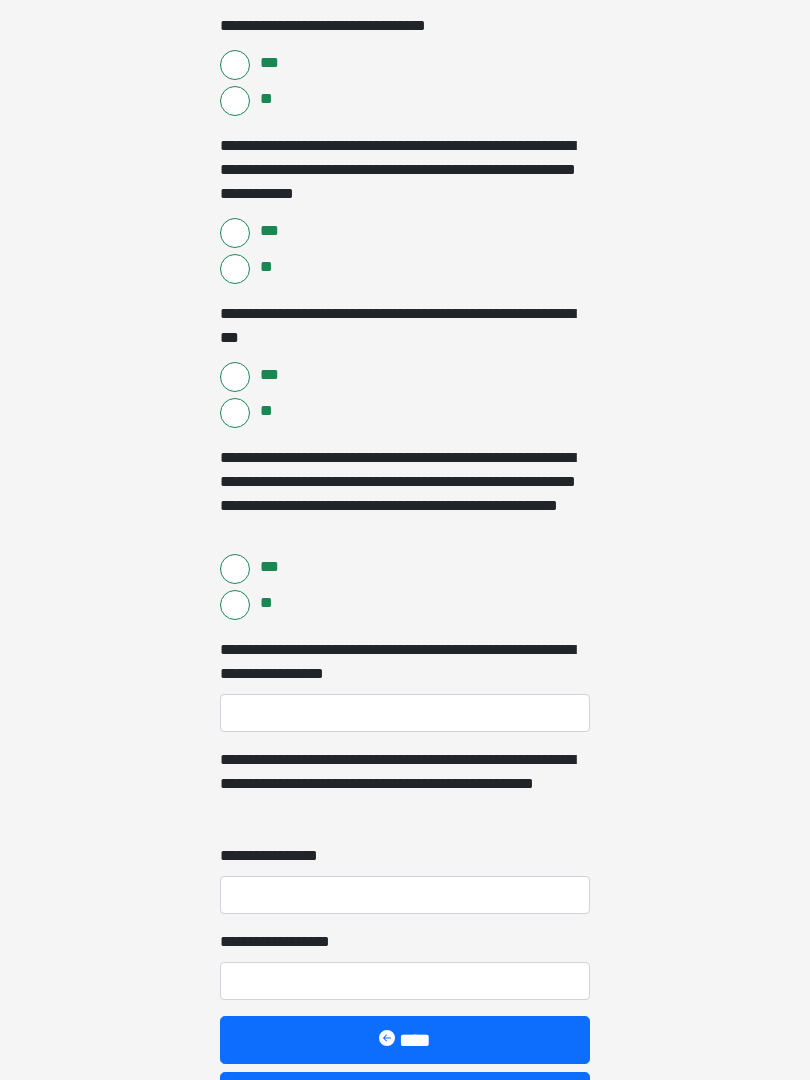 scroll, scrollTop: 2419, scrollLeft: 0, axis: vertical 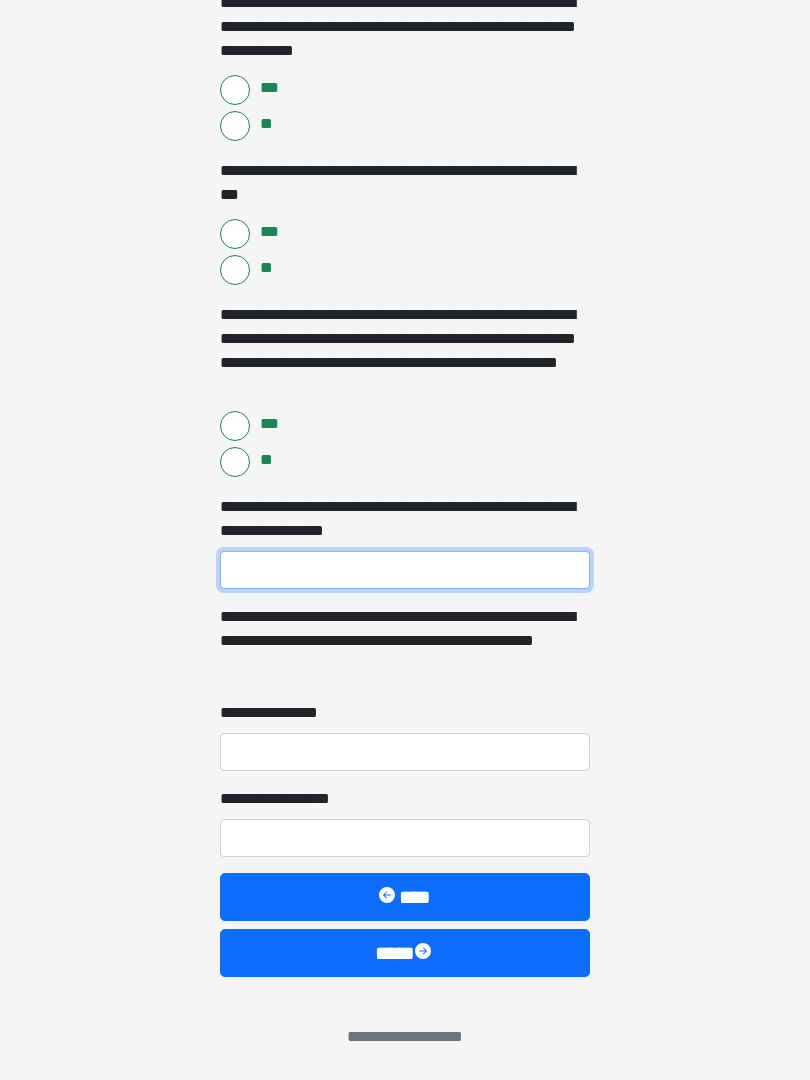 click on "**********" at bounding box center [405, 570] 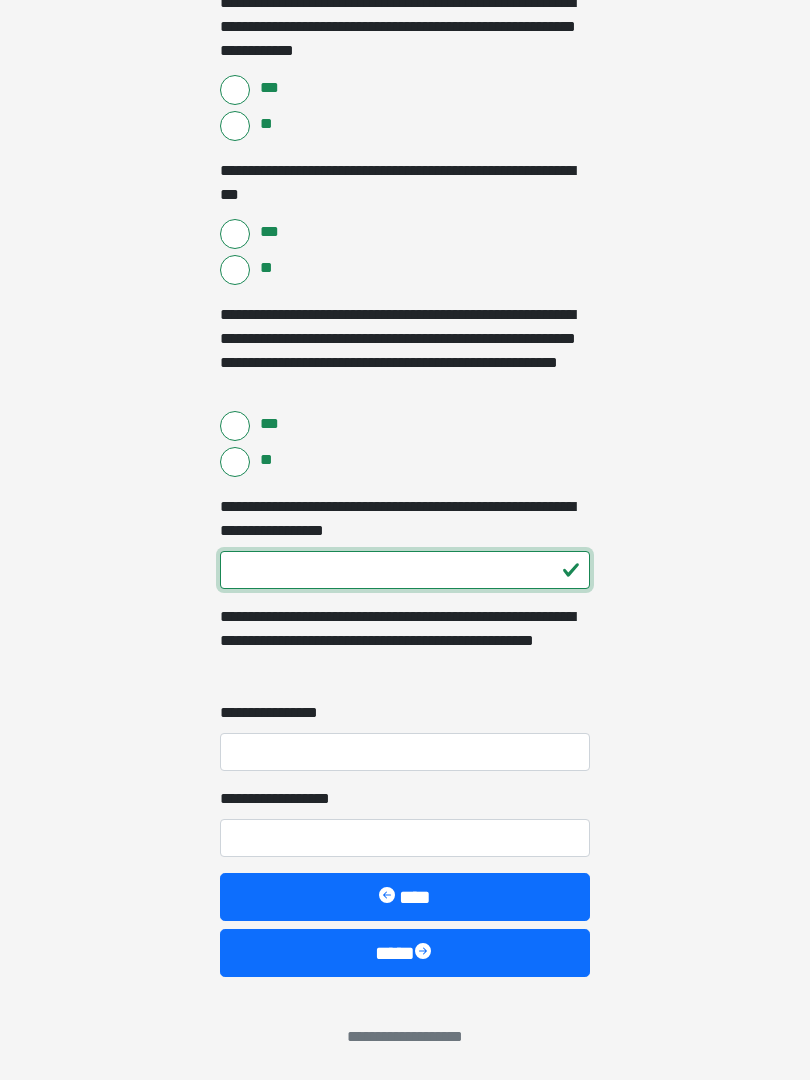 type on "***" 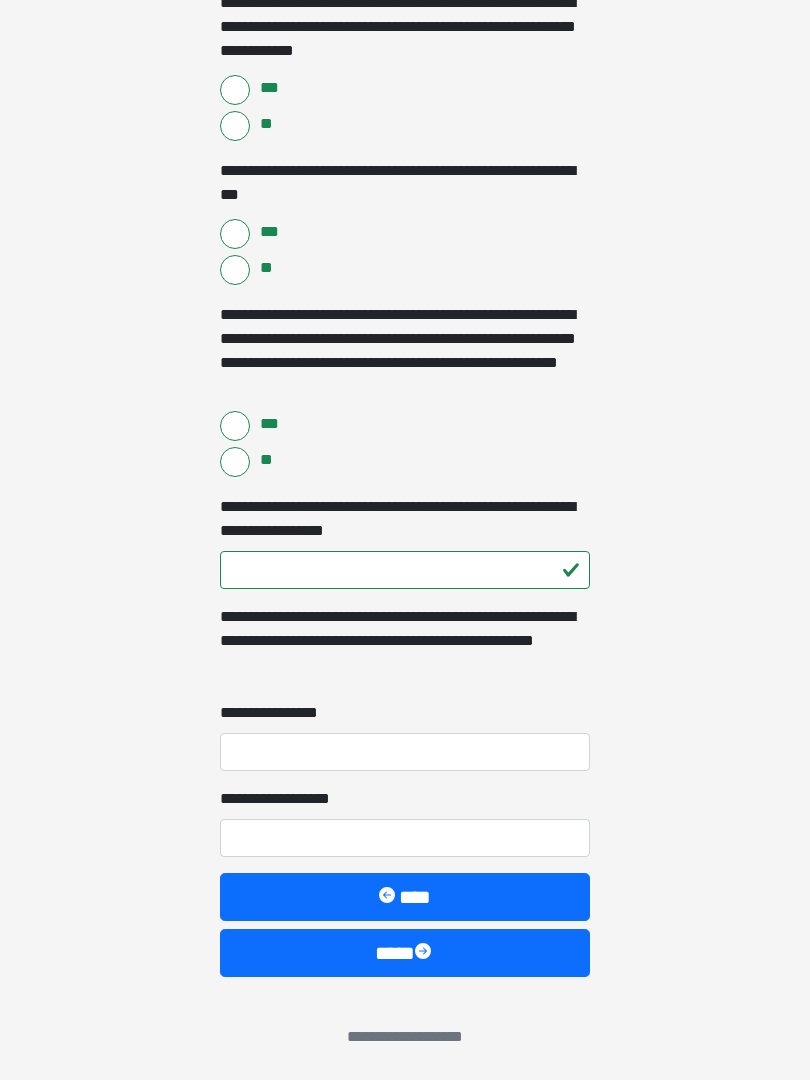 click on "**********" at bounding box center (405, 736) 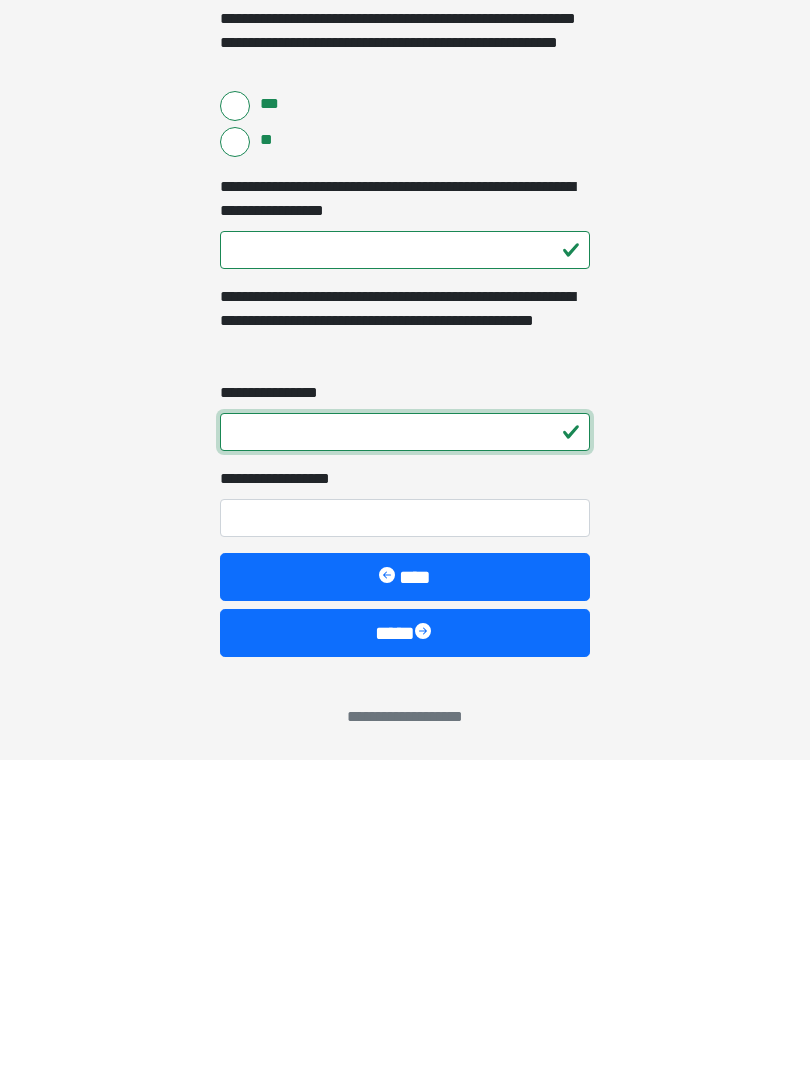 type on "*" 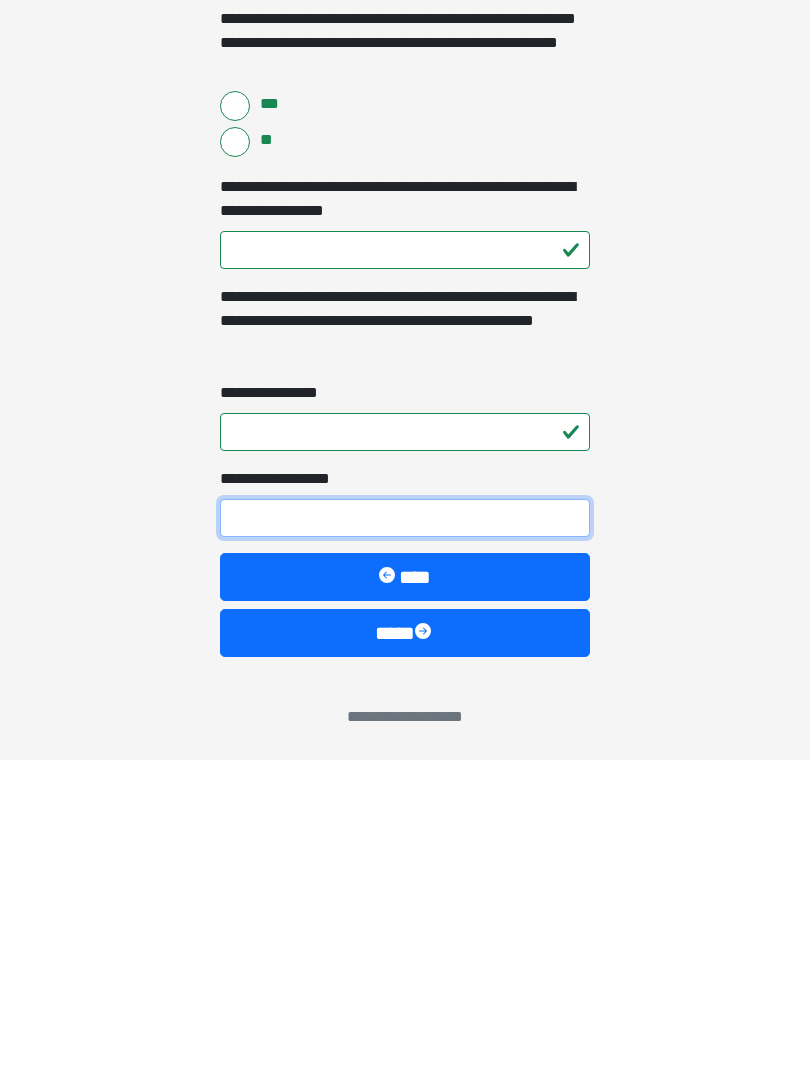 click on "**********" at bounding box center [405, 838] 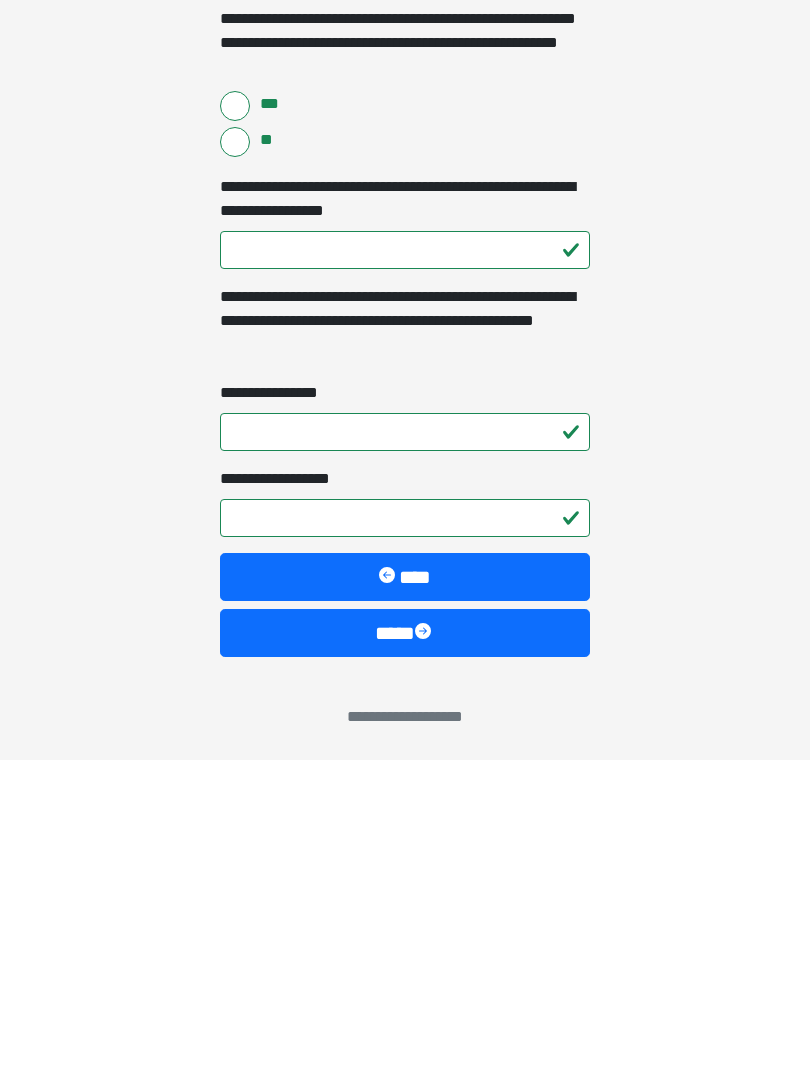 click on "****" at bounding box center (405, 953) 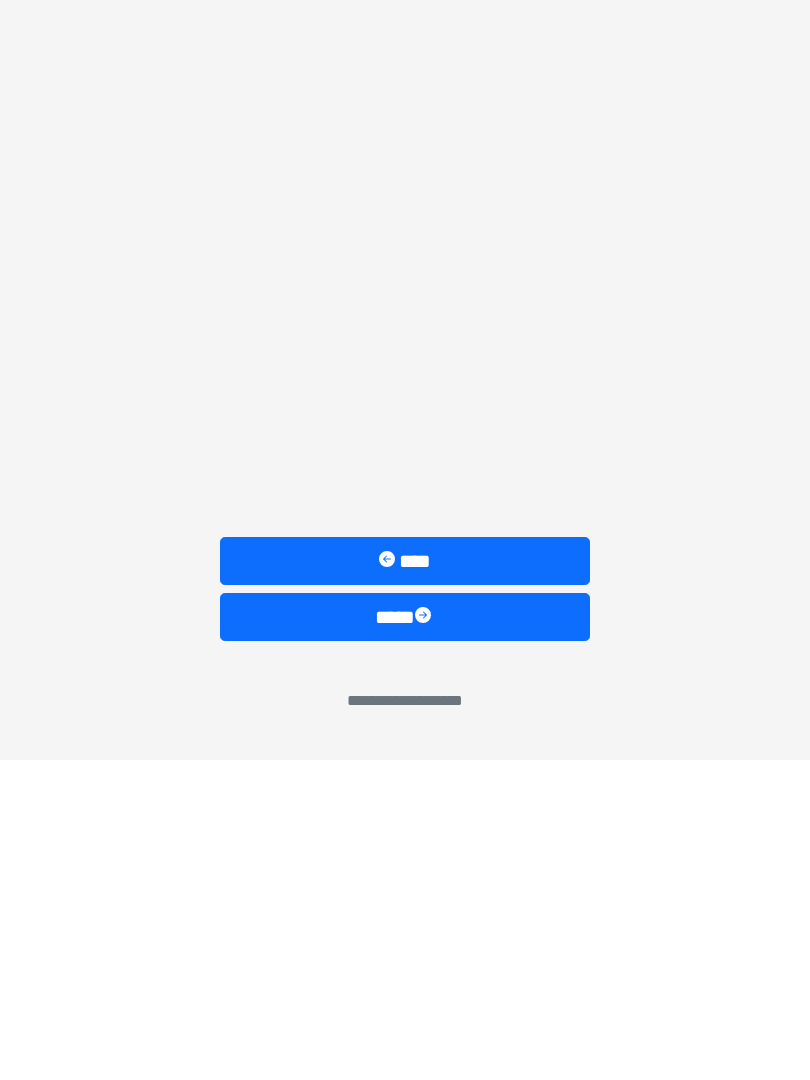 scroll, scrollTop: 0, scrollLeft: 0, axis: both 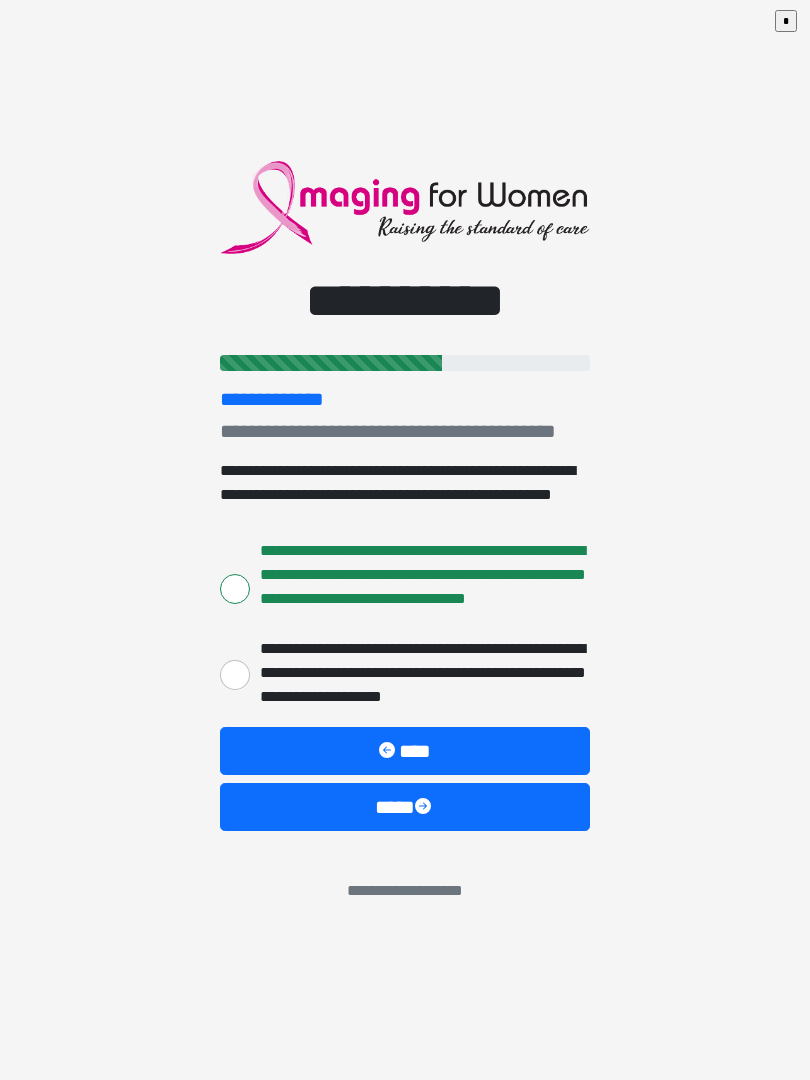 click on "****" at bounding box center [405, 807] 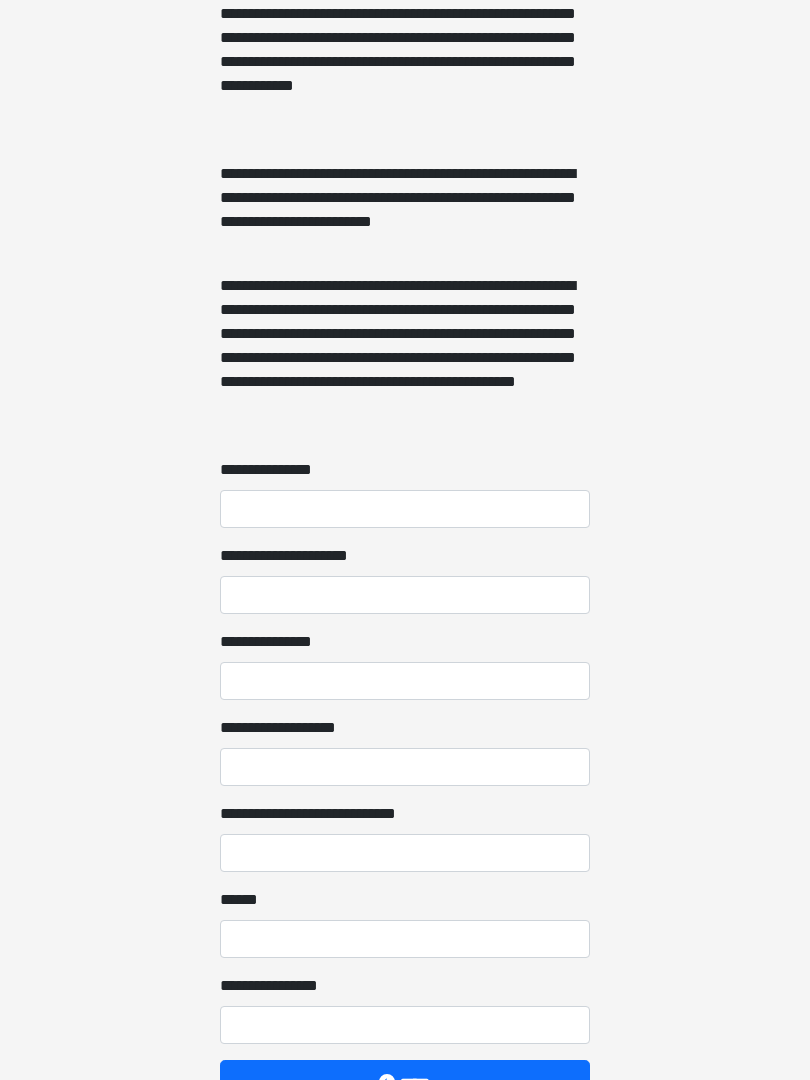 scroll, scrollTop: 1467, scrollLeft: 0, axis: vertical 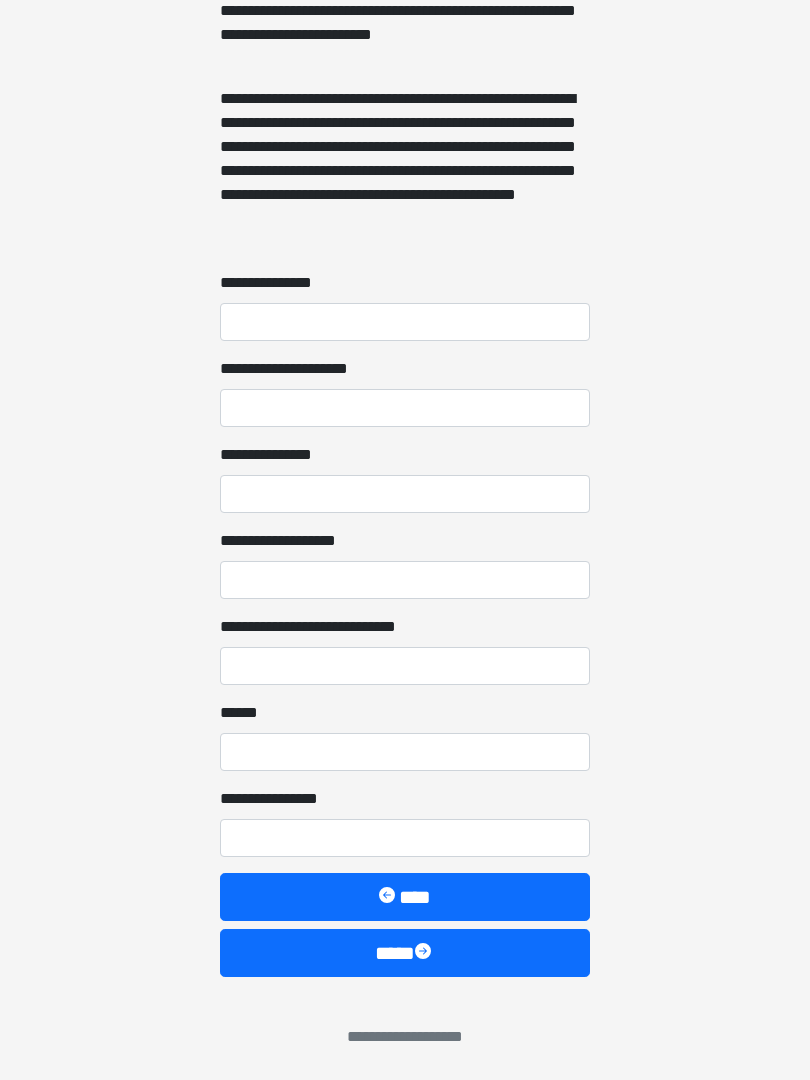 click on "****" at bounding box center [405, 953] 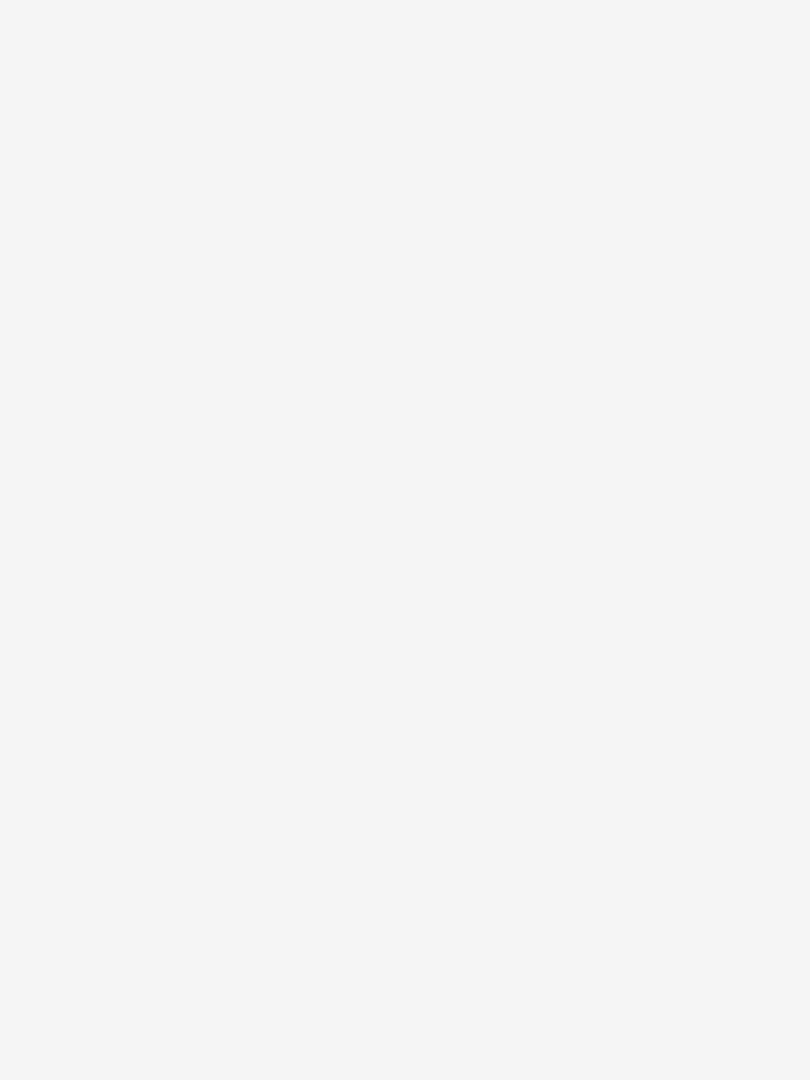 scroll, scrollTop: 0, scrollLeft: 0, axis: both 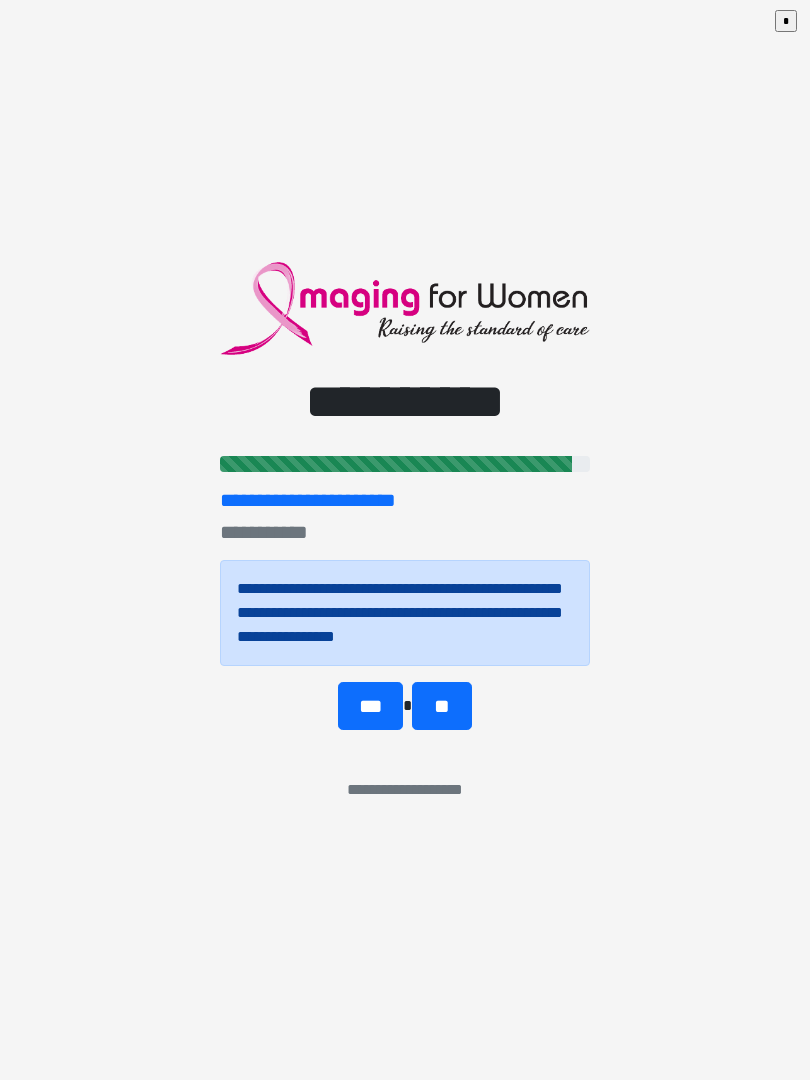 click on "**" at bounding box center (441, 706) 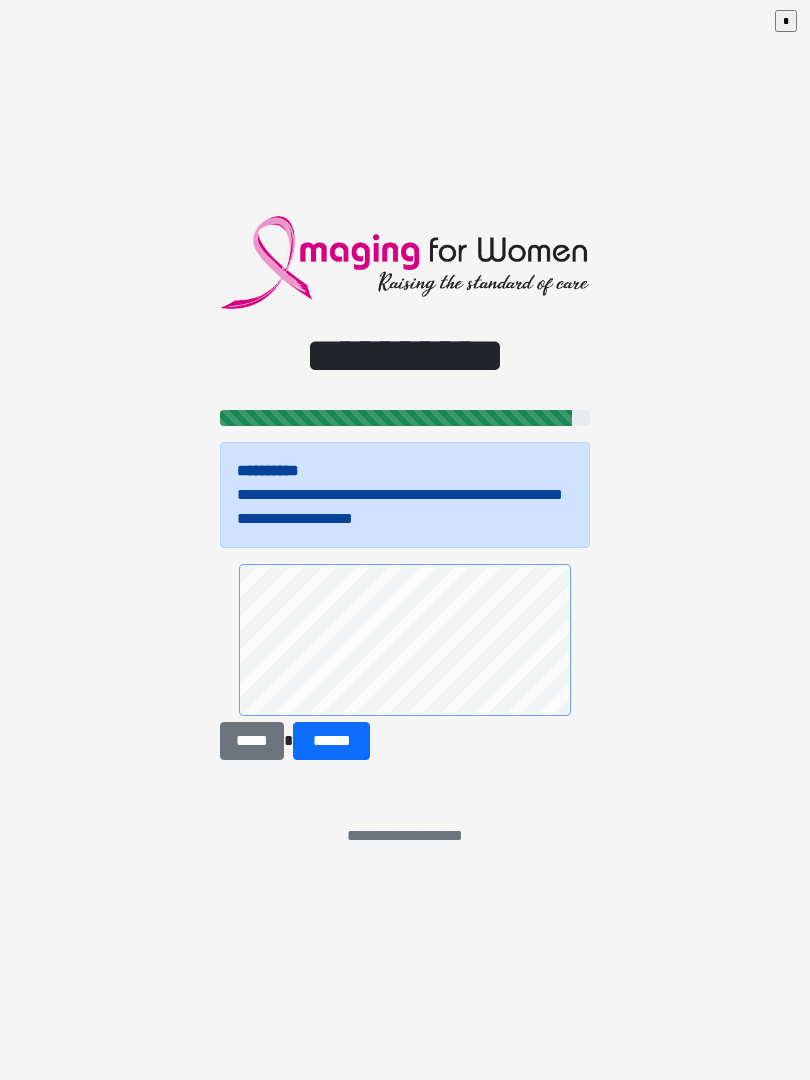 click on "******" at bounding box center [331, 741] 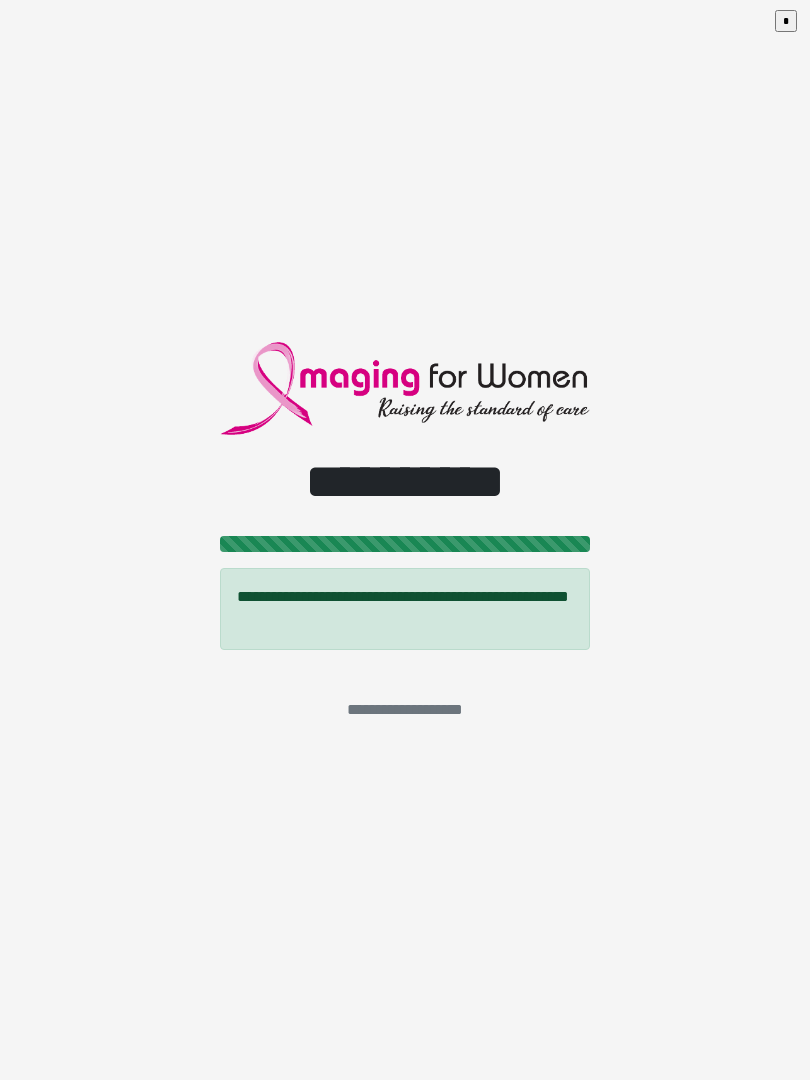 click on "*" at bounding box center [786, 21] 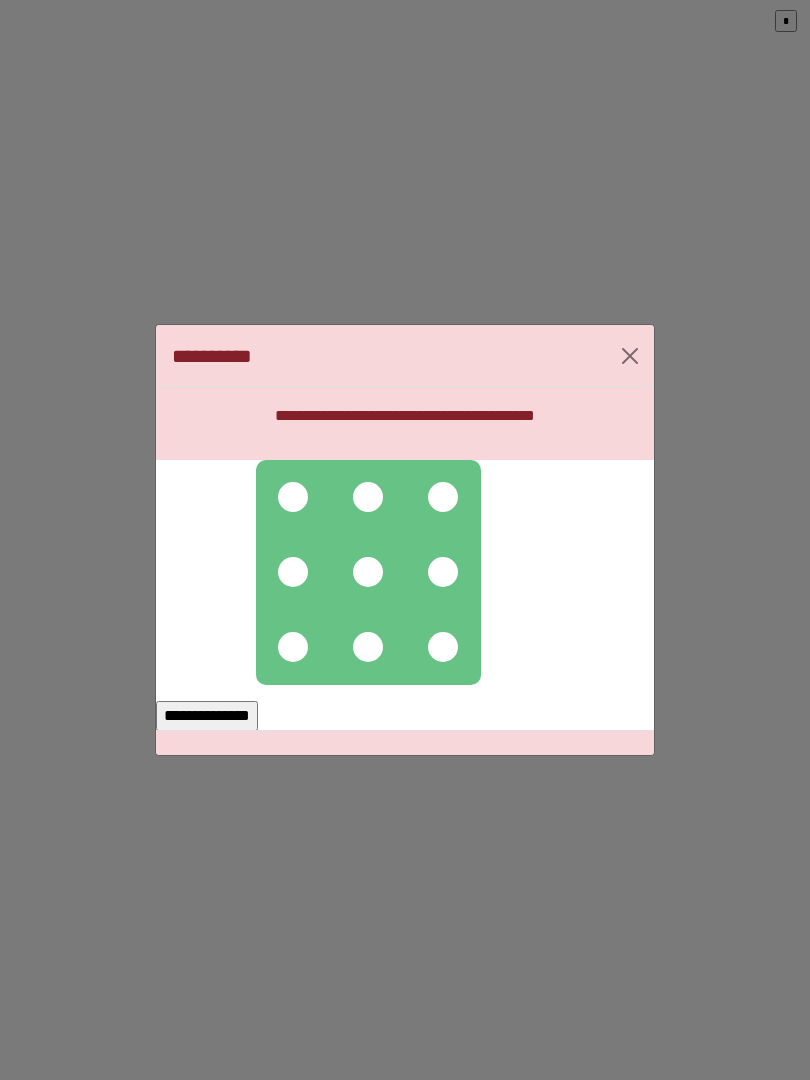 click at bounding box center (293, 497) 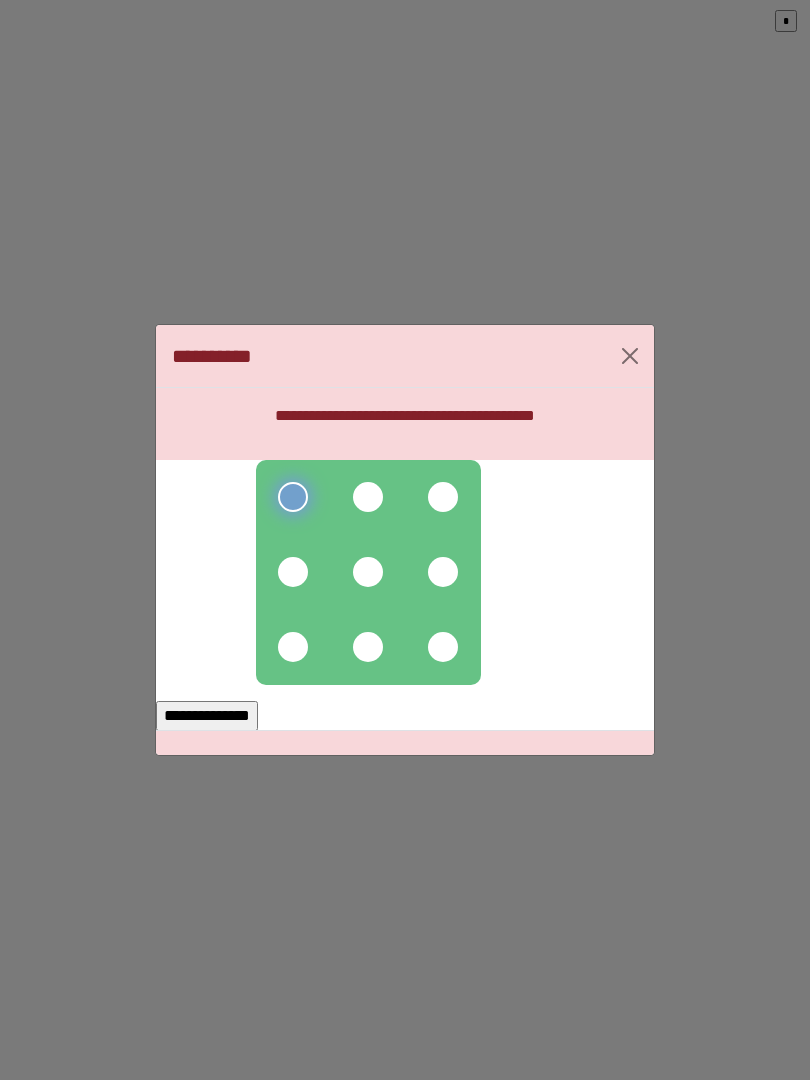 click at bounding box center (368, 497) 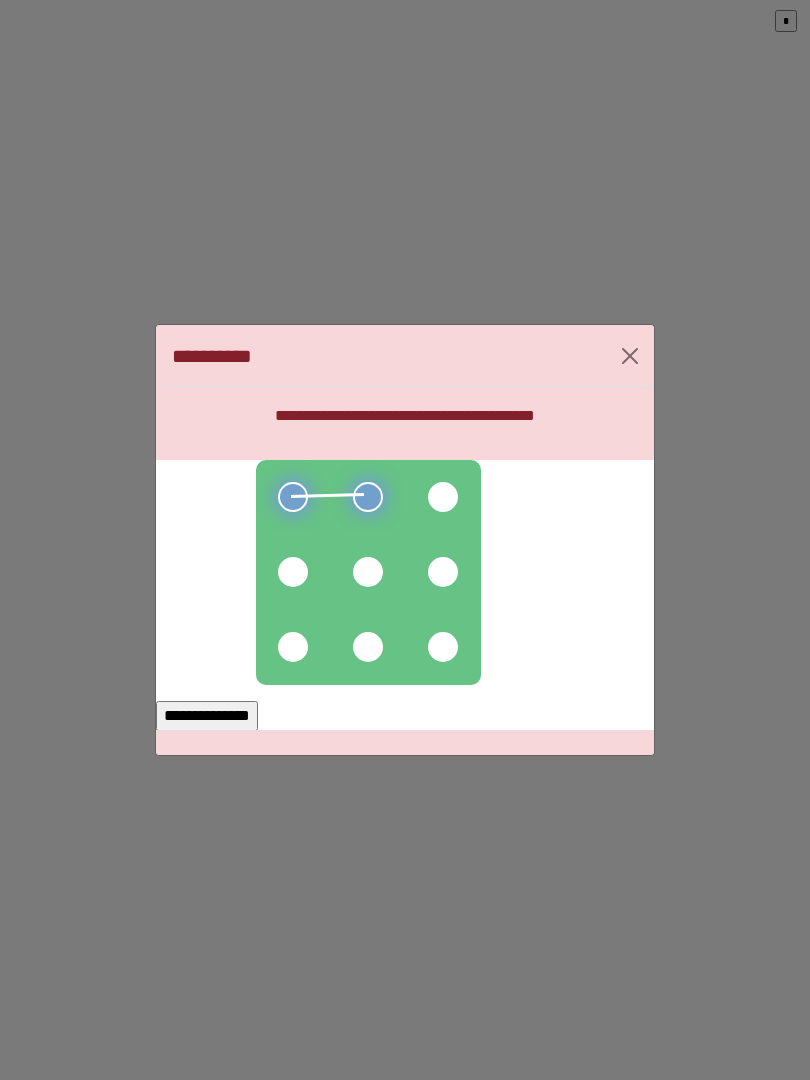 click at bounding box center [443, 497] 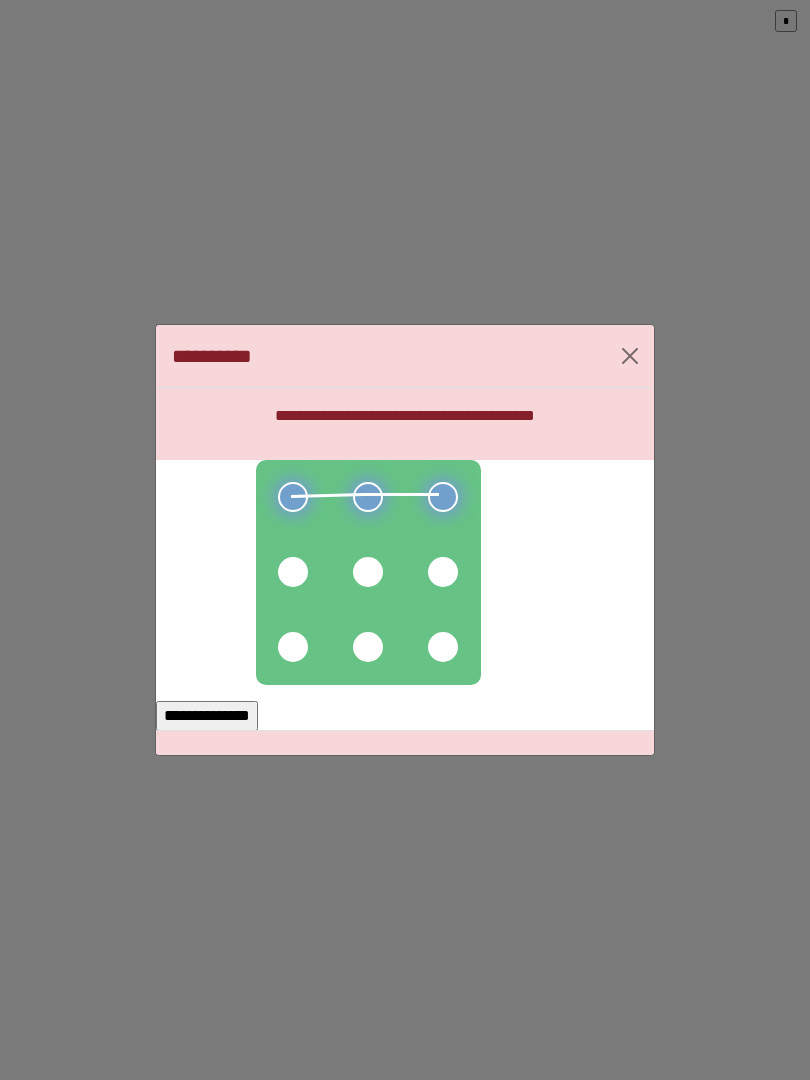 click at bounding box center (443, 572) 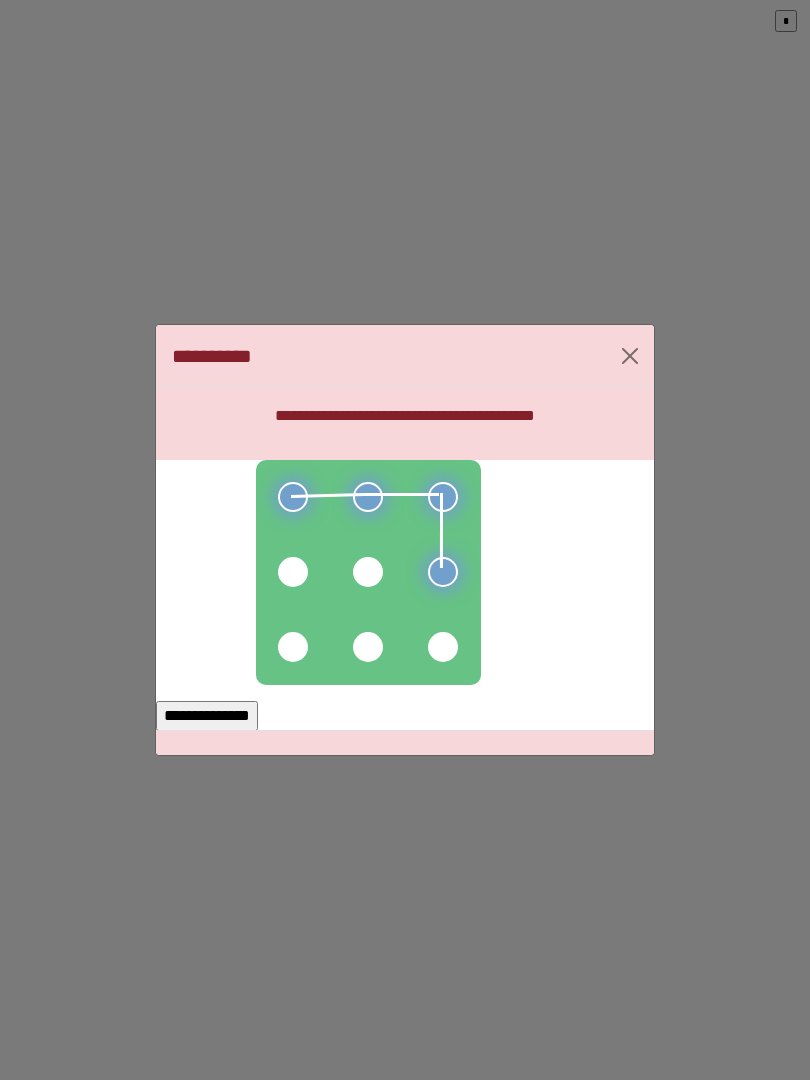 click at bounding box center (368, 572) 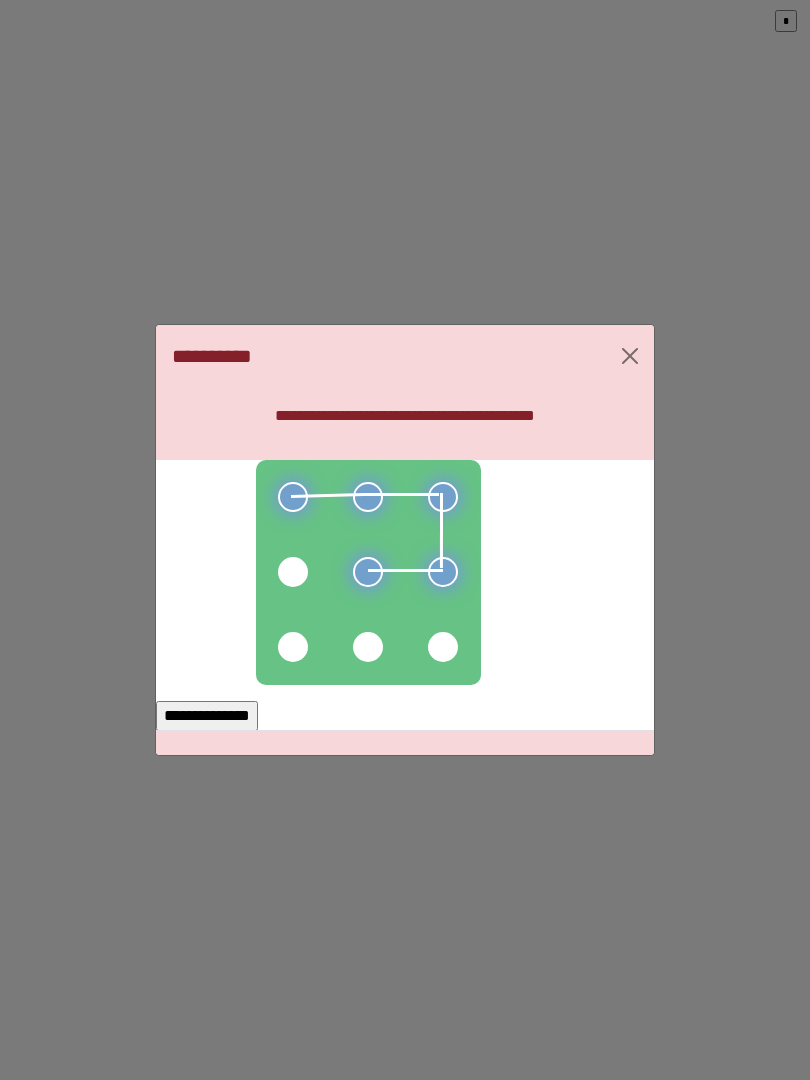click at bounding box center (293, 572) 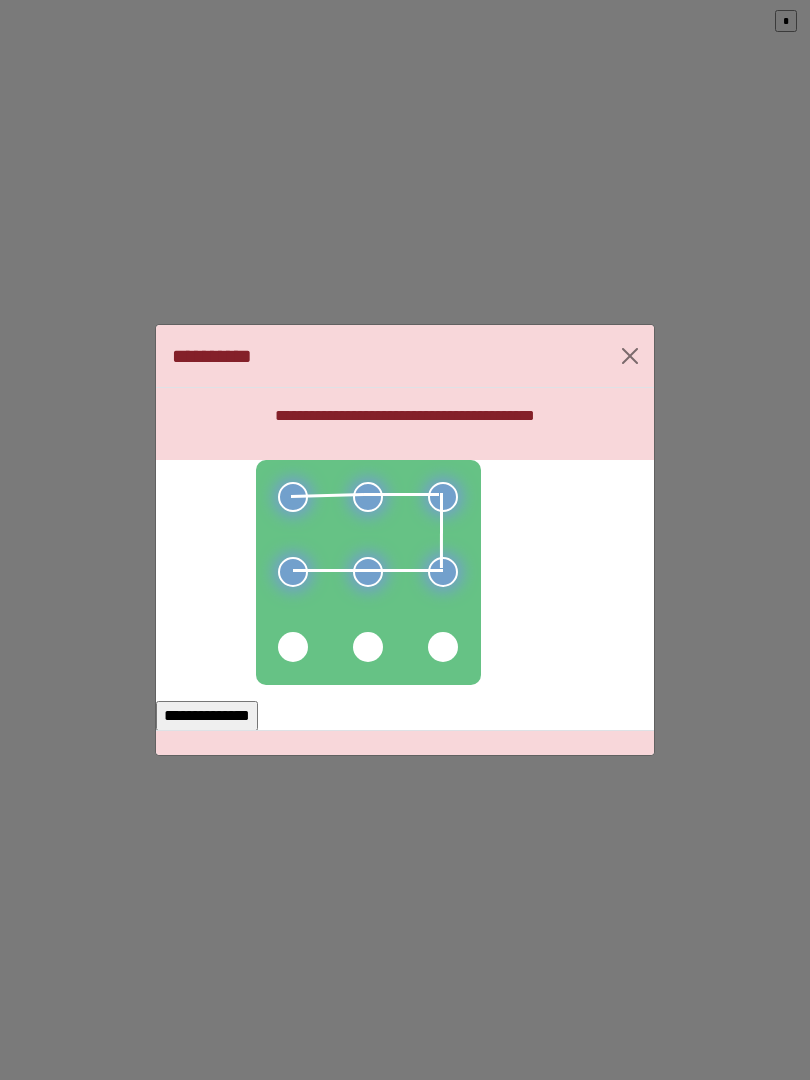 click on "**********" at bounding box center (207, 716) 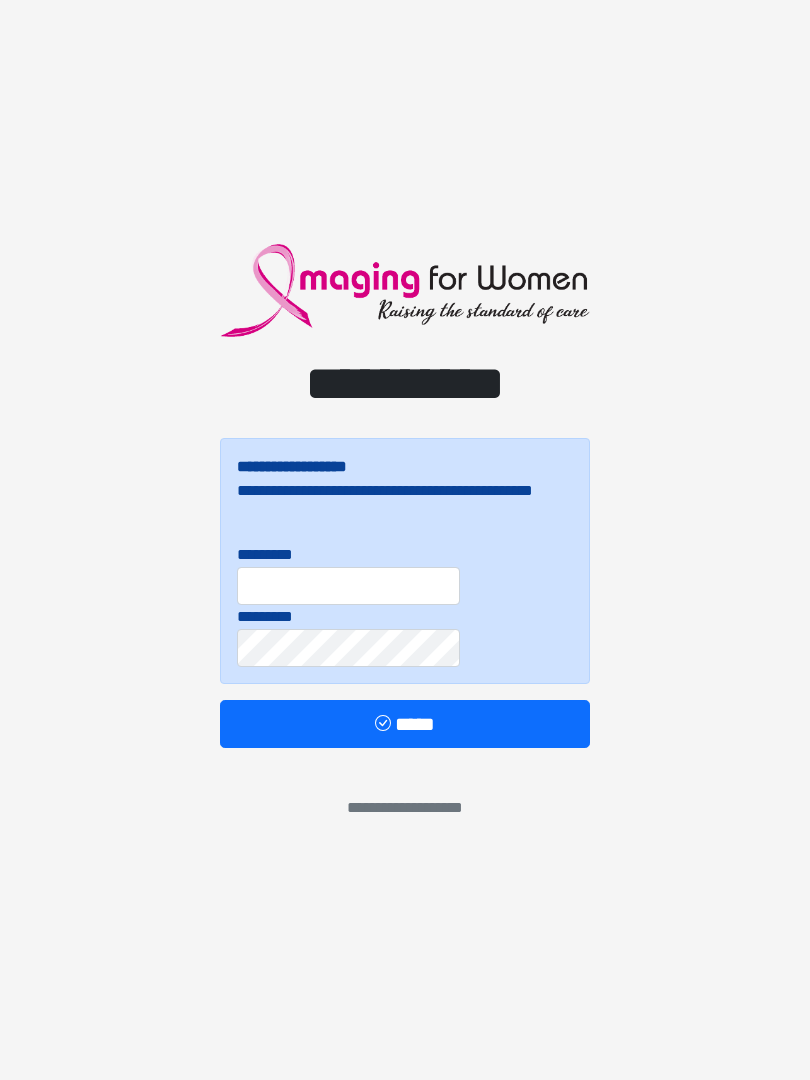 scroll, scrollTop: 0, scrollLeft: 0, axis: both 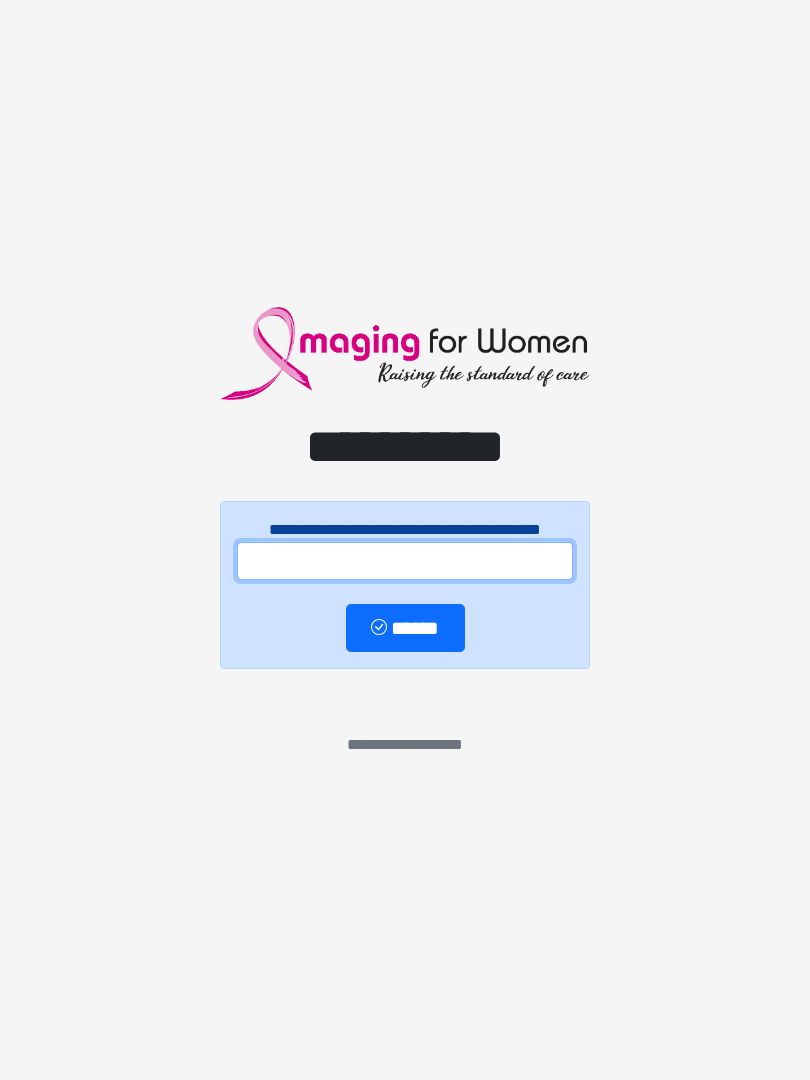 click at bounding box center (405, 561) 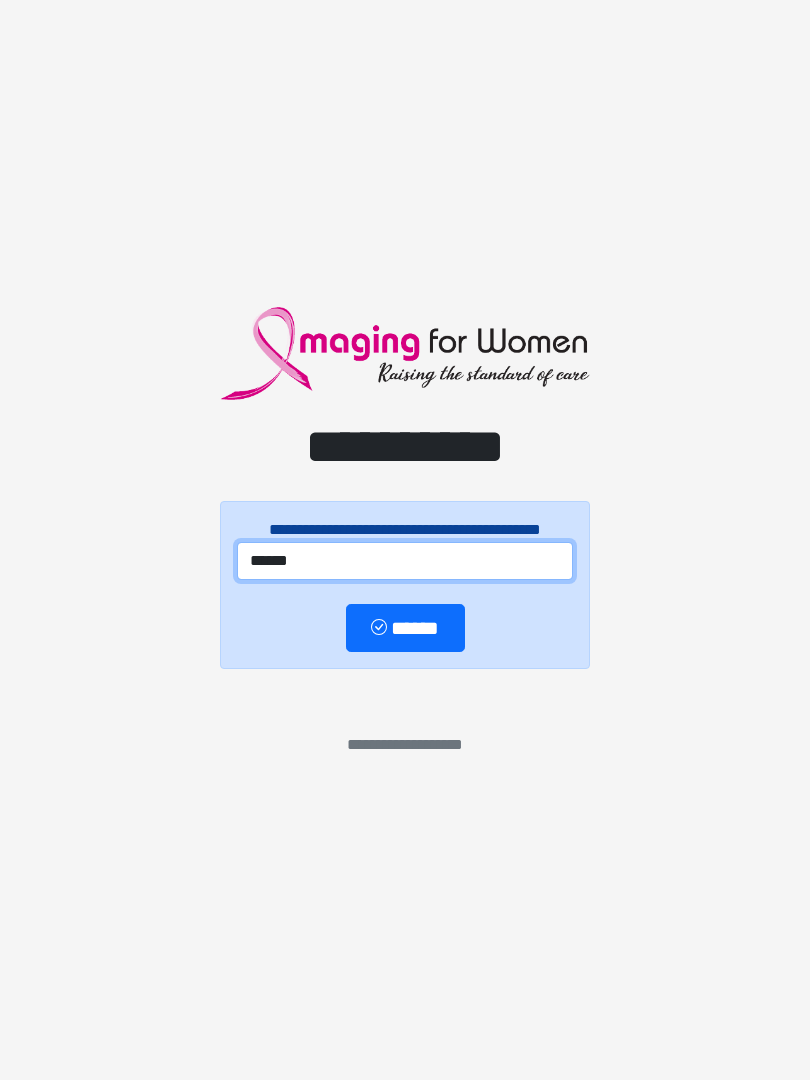 type on "******" 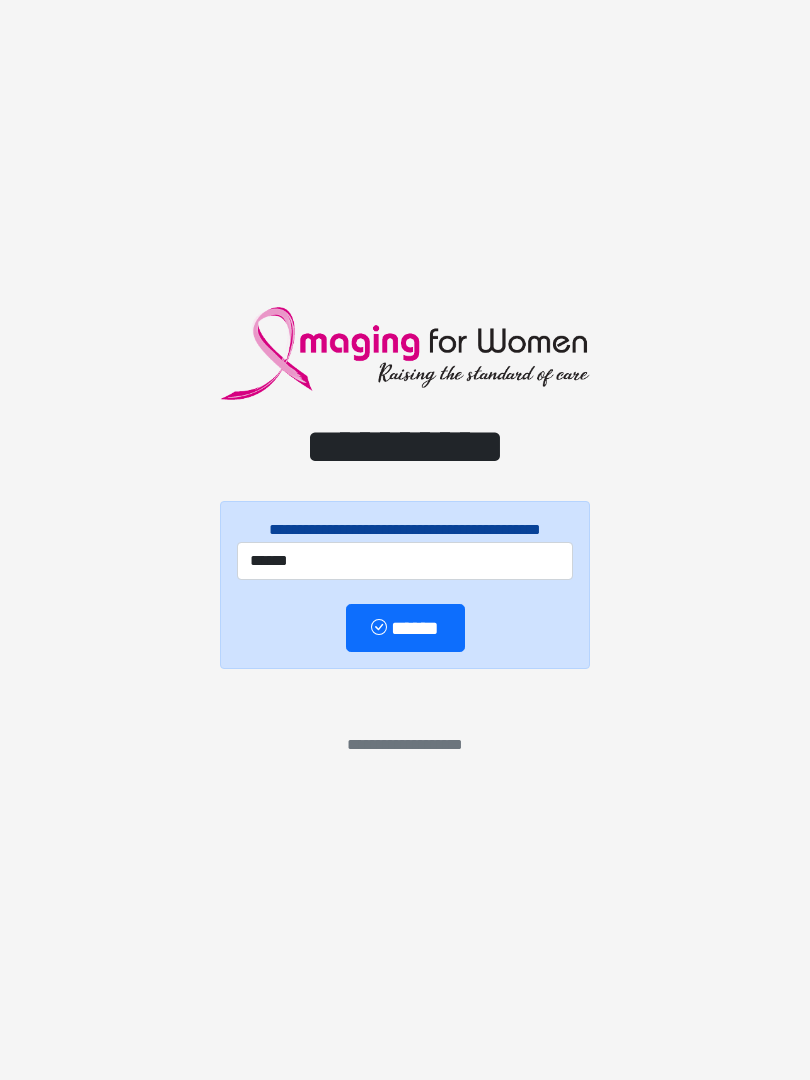 click on "******" at bounding box center [405, 628] 